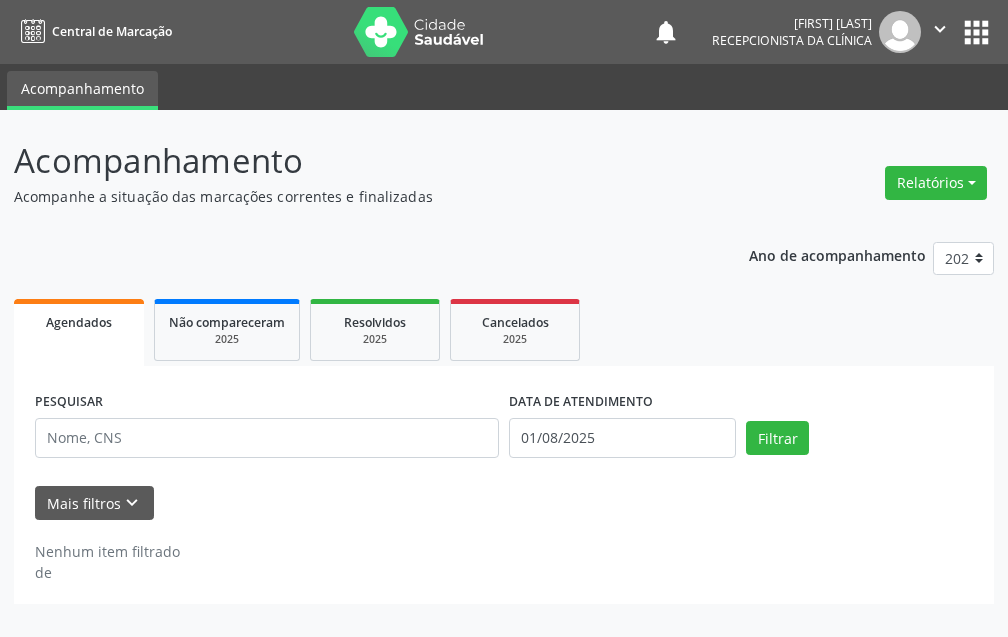 select on "7" 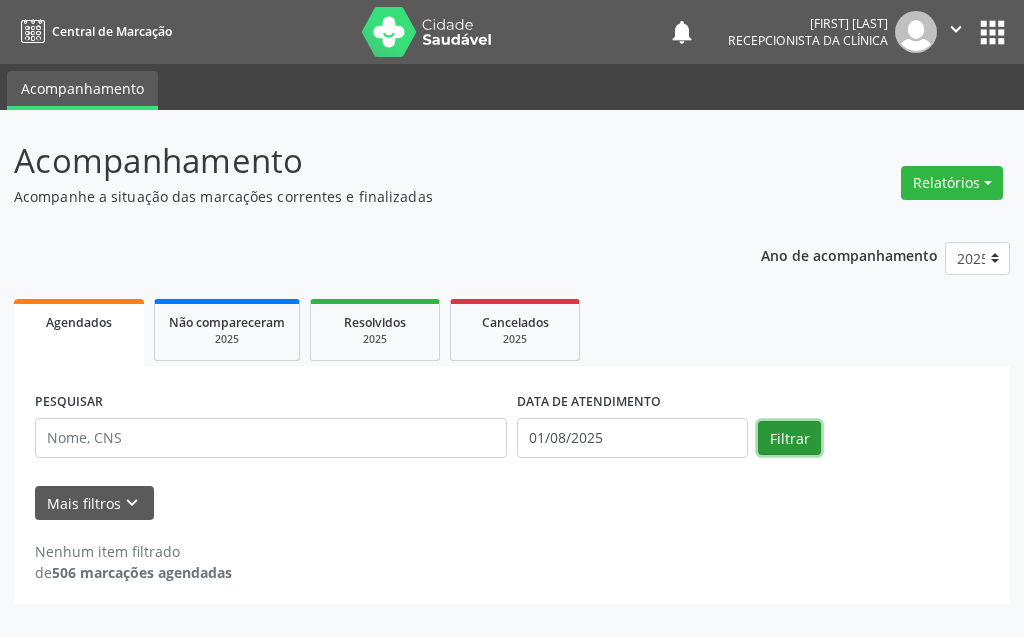 click on "Filtrar" at bounding box center (789, 438) 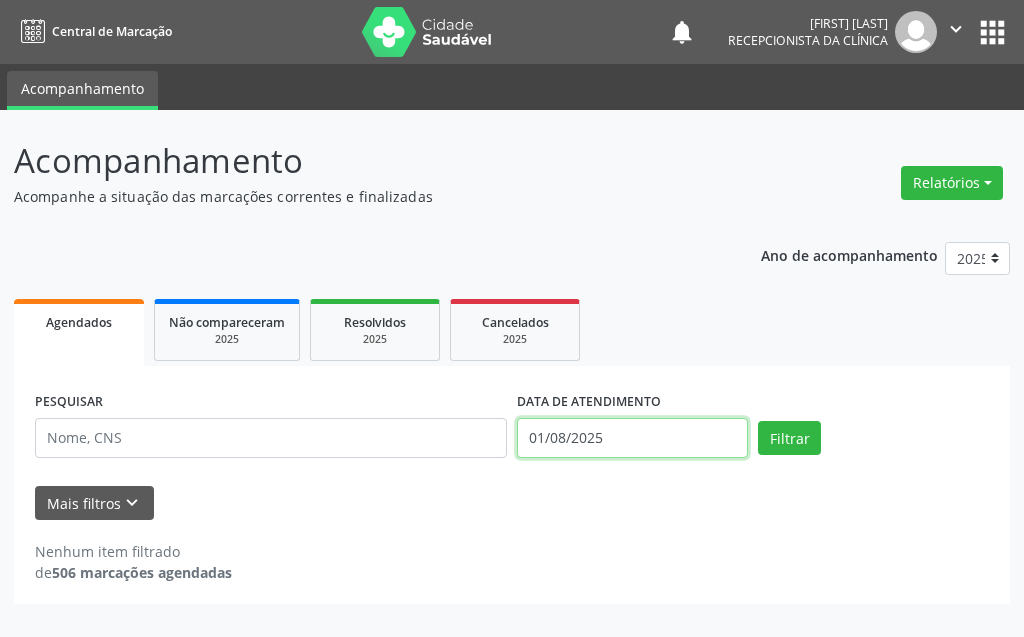 click on "01/08/2025" at bounding box center [632, 438] 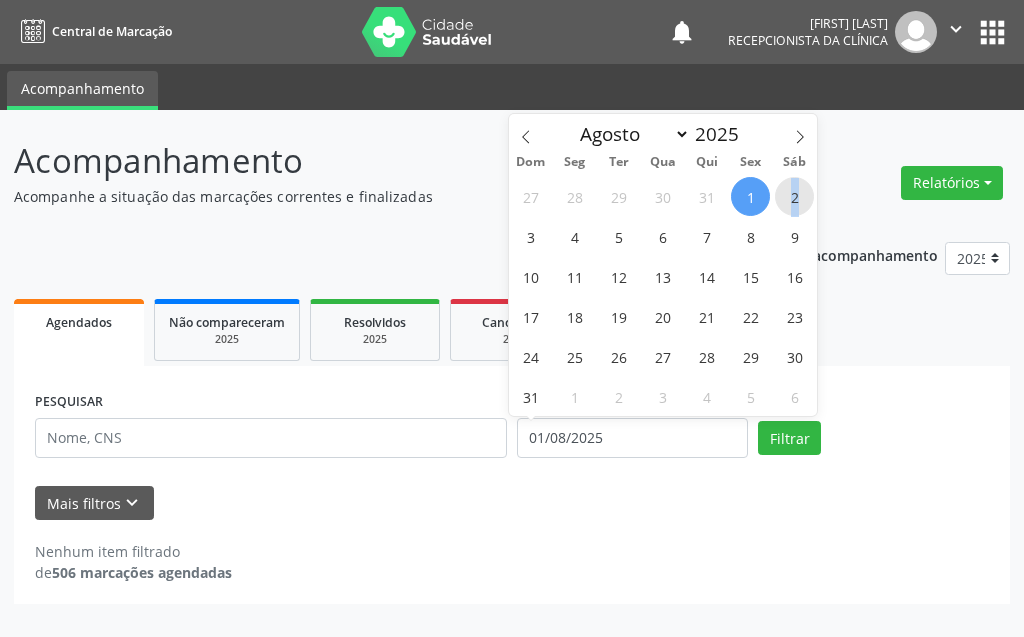 drag, startPoint x: 754, startPoint y: 194, endPoint x: 806, endPoint y: 202, distance: 52.611786 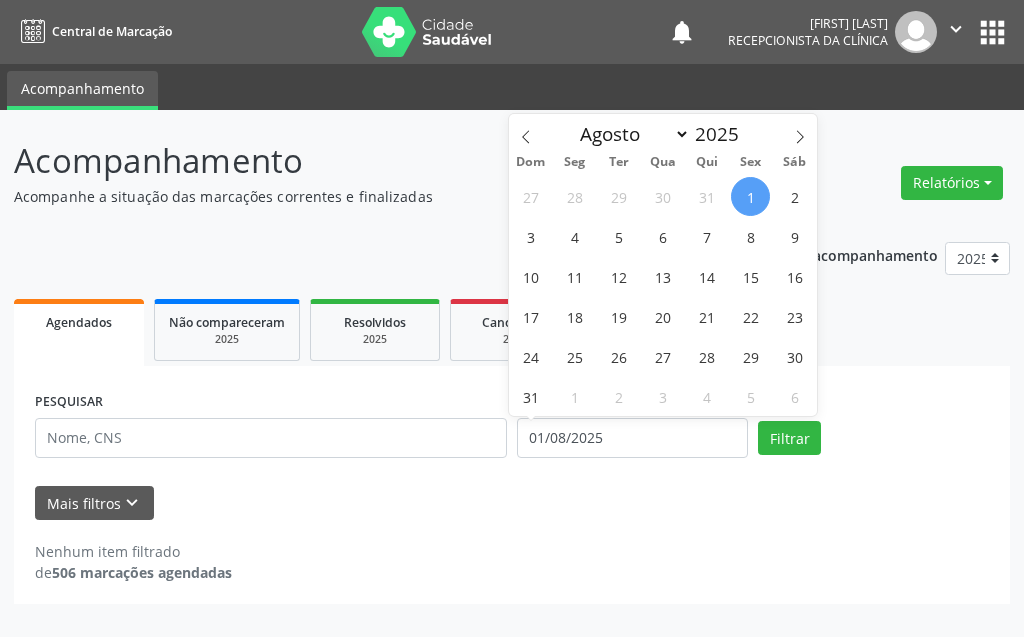 click on "1" at bounding box center [750, 196] 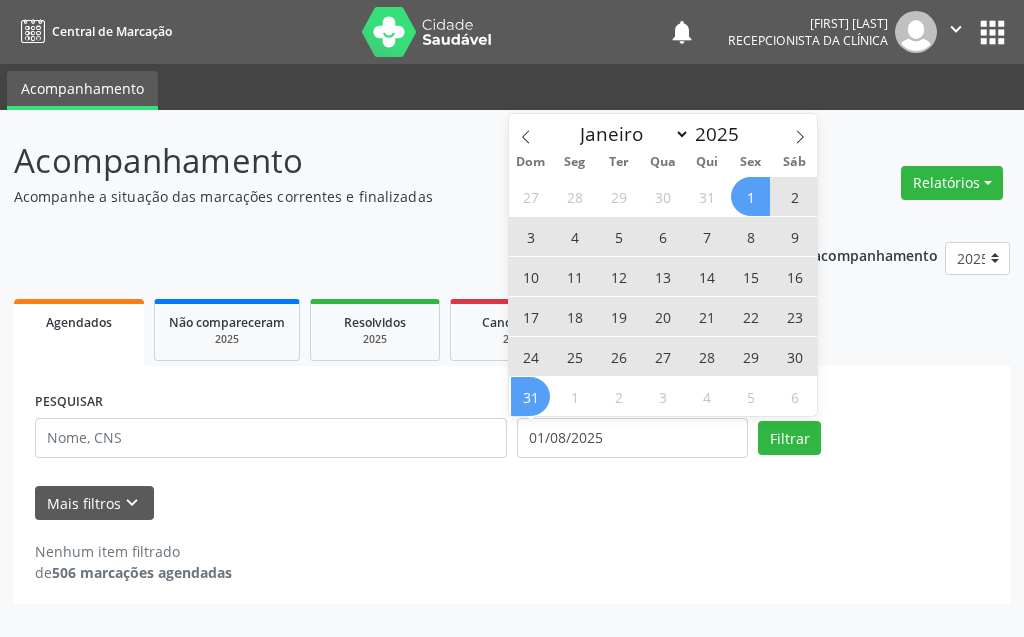 click on "31" at bounding box center [530, 396] 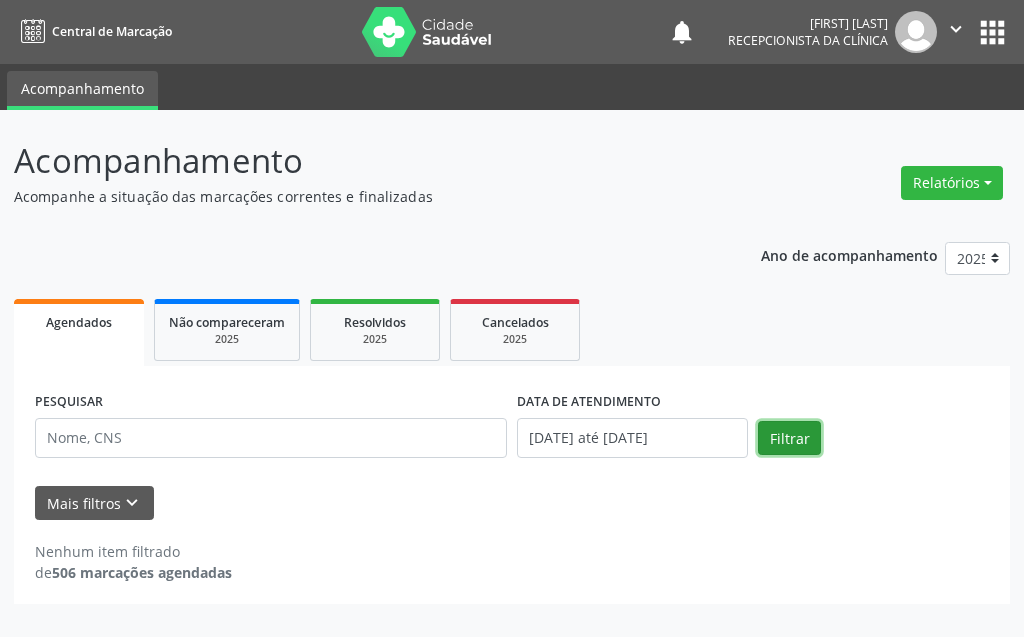 click on "Filtrar" at bounding box center (789, 438) 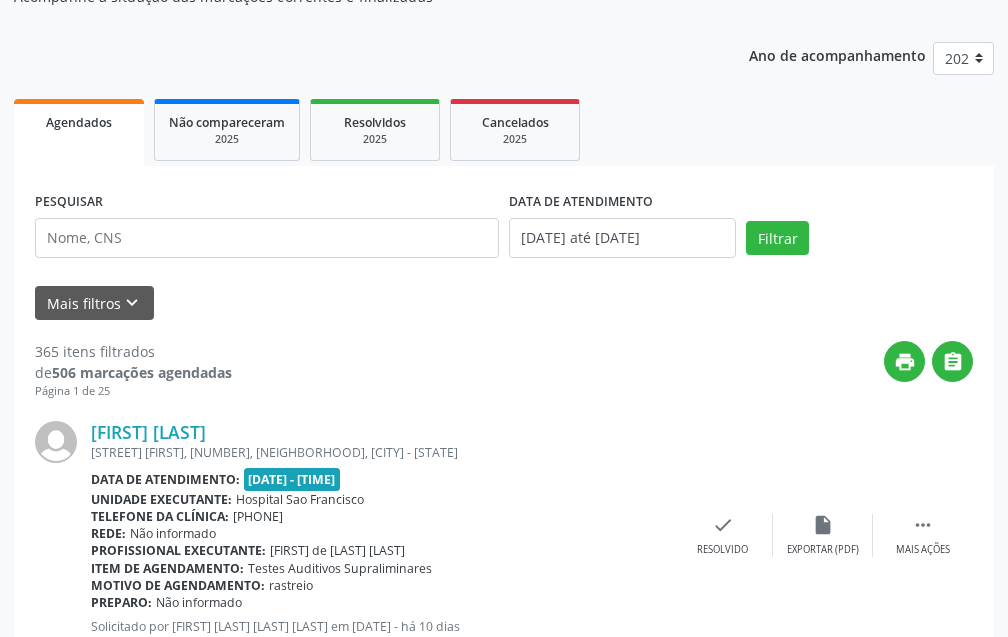scroll, scrollTop: 300, scrollLeft: 0, axis: vertical 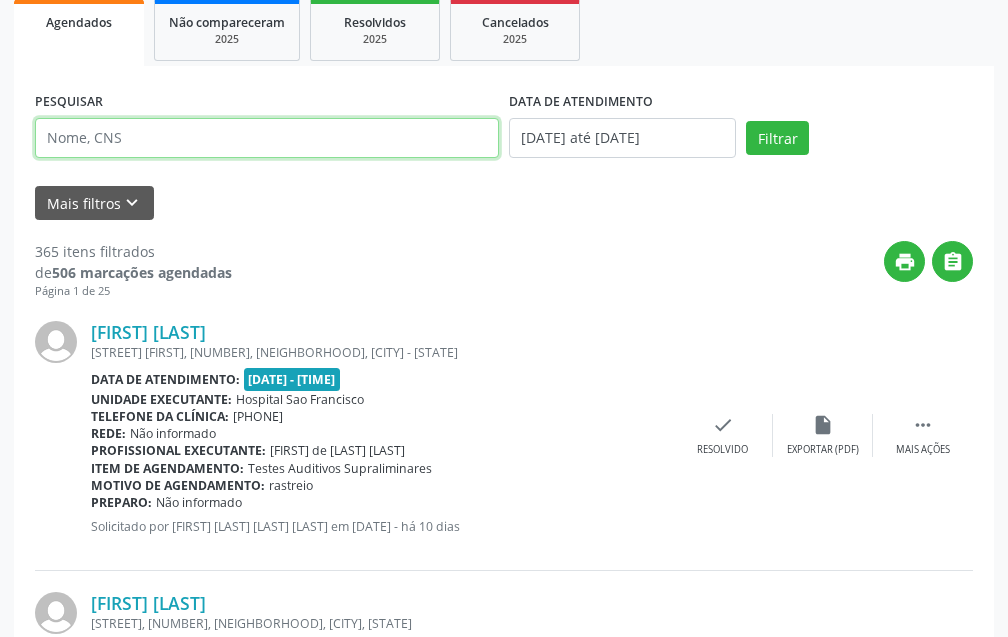 click at bounding box center (267, 138) 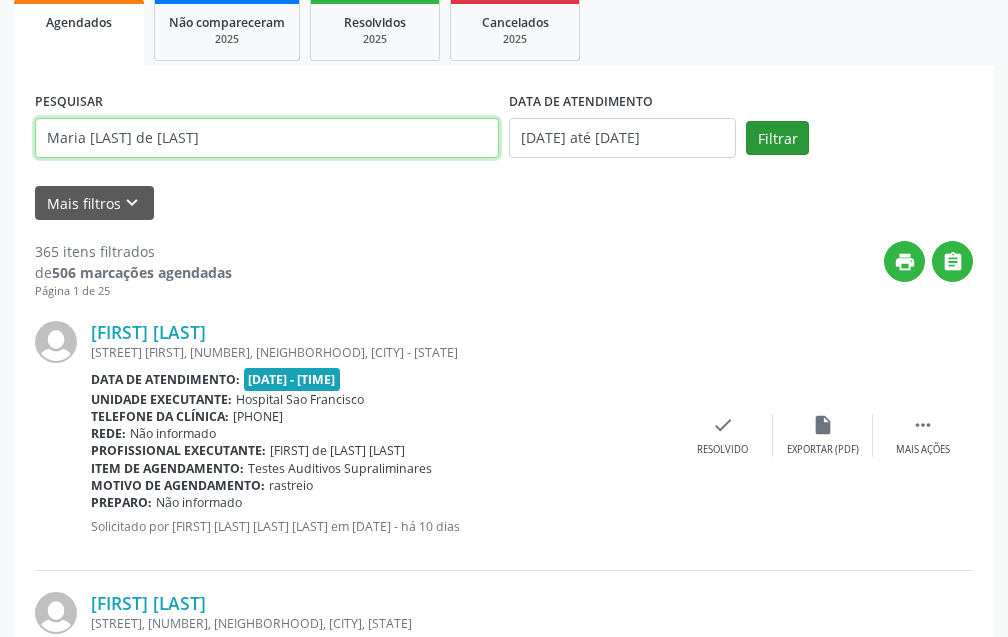 type on "Maria [LAST] de [LAST]" 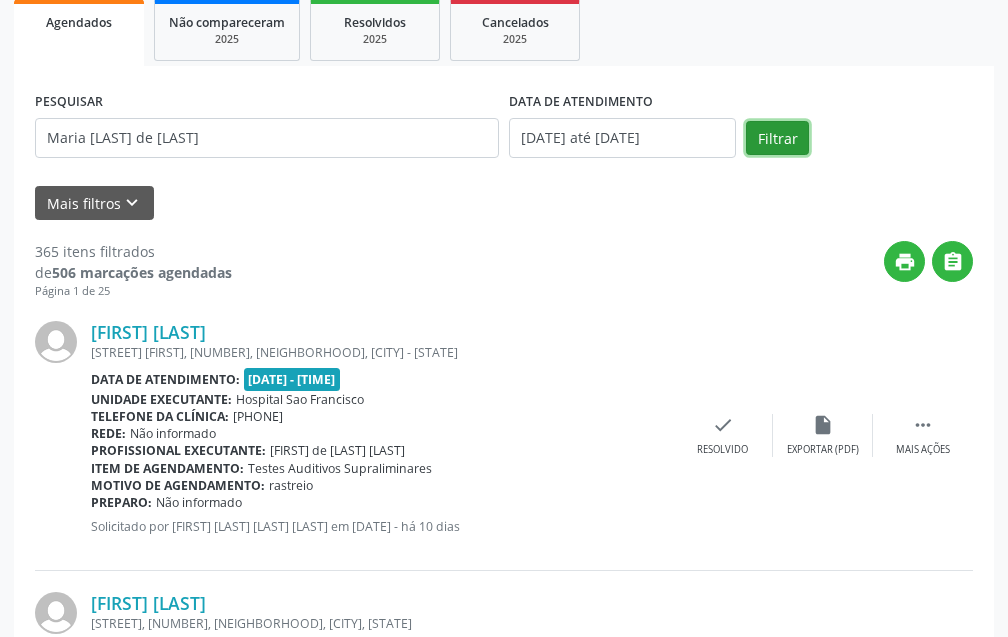 click on "Filtrar" at bounding box center [777, 138] 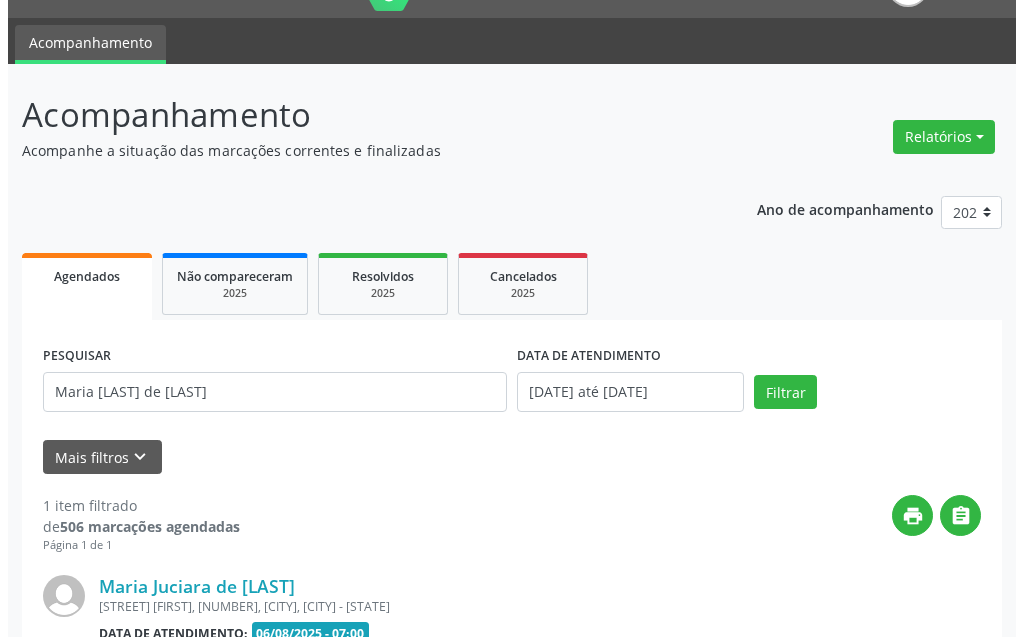 scroll, scrollTop: 268, scrollLeft: 0, axis: vertical 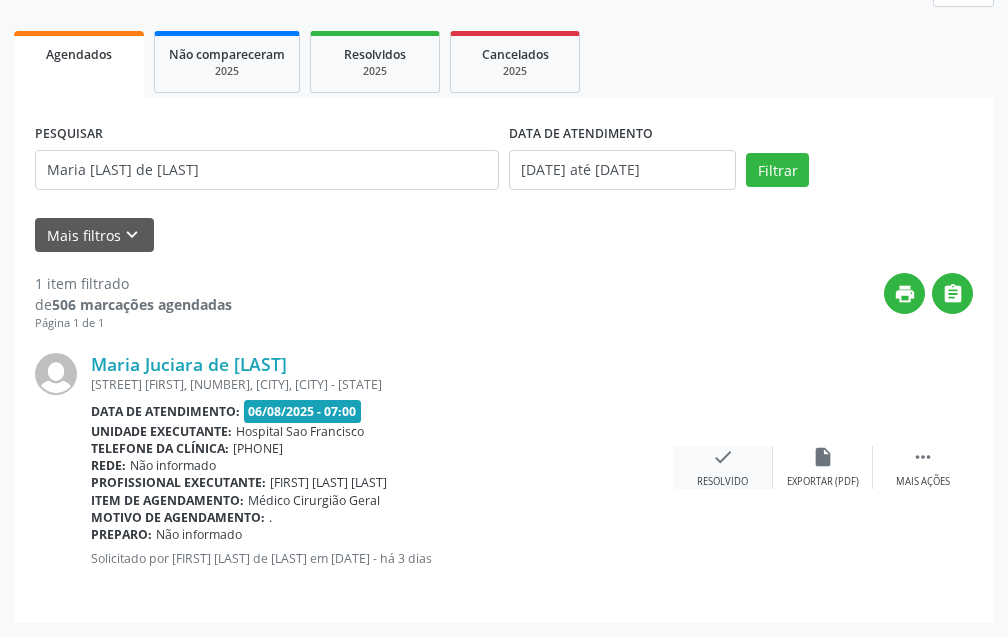 click on "check" at bounding box center (723, 457) 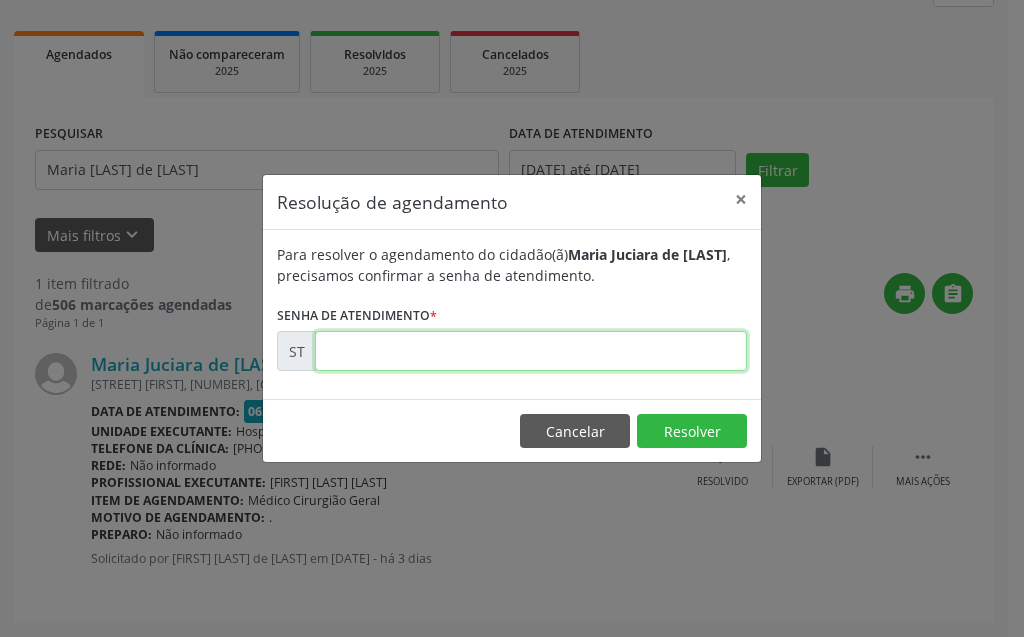 click at bounding box center [531, 351] 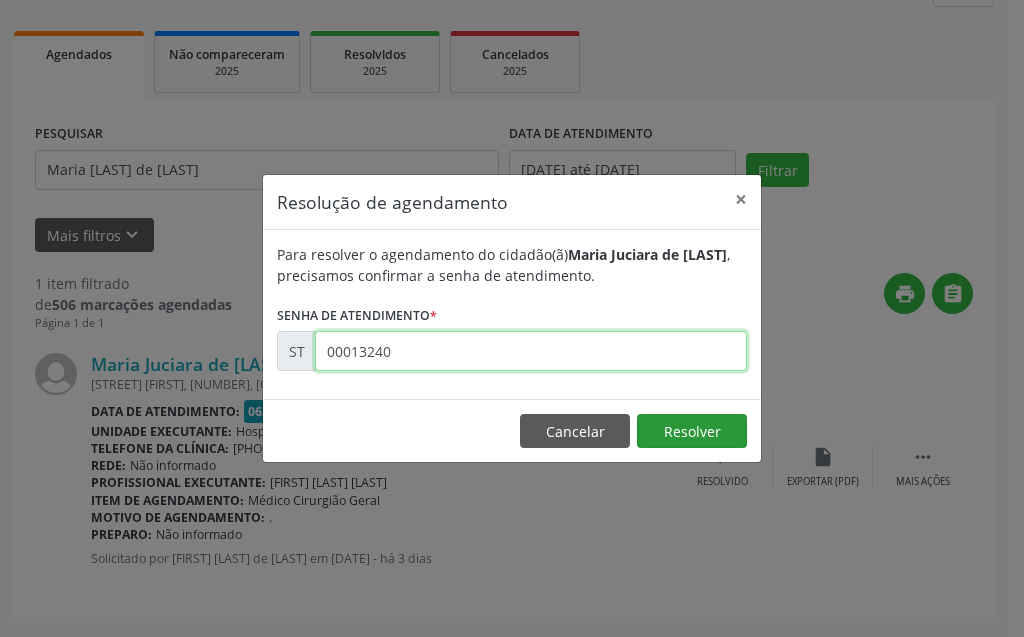 type on "00013240" 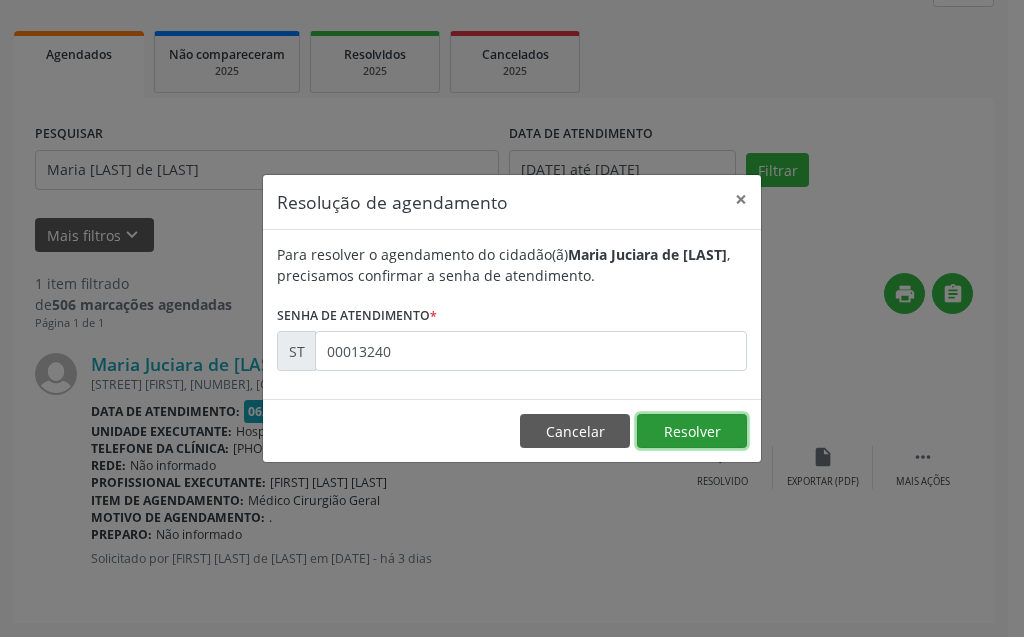 click on "Resolver" at bounding box center (692, 431) 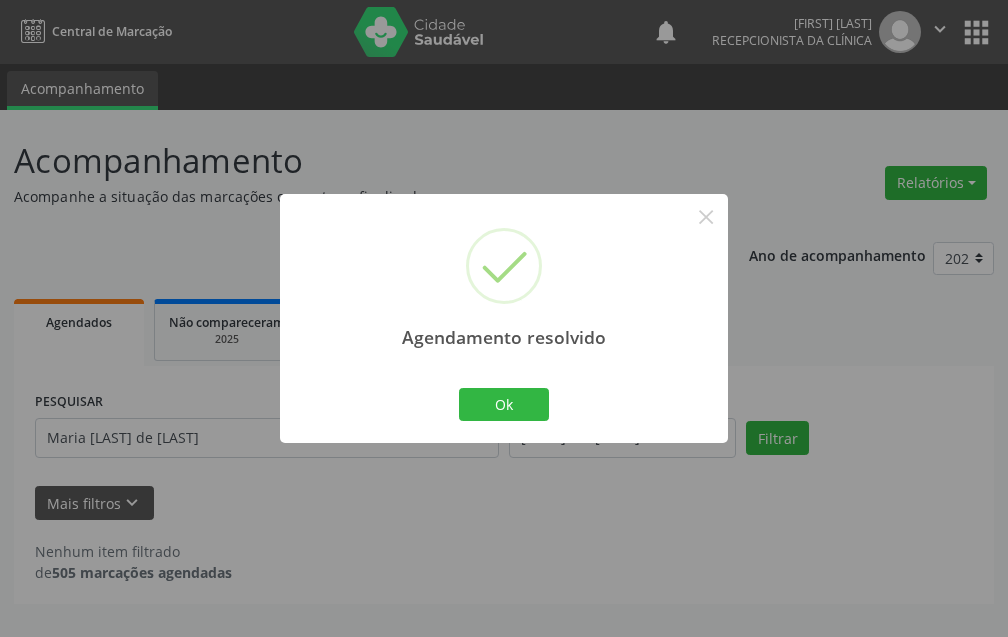 scroll, scrollTop: 0, scrollLeft: 0, axis: both 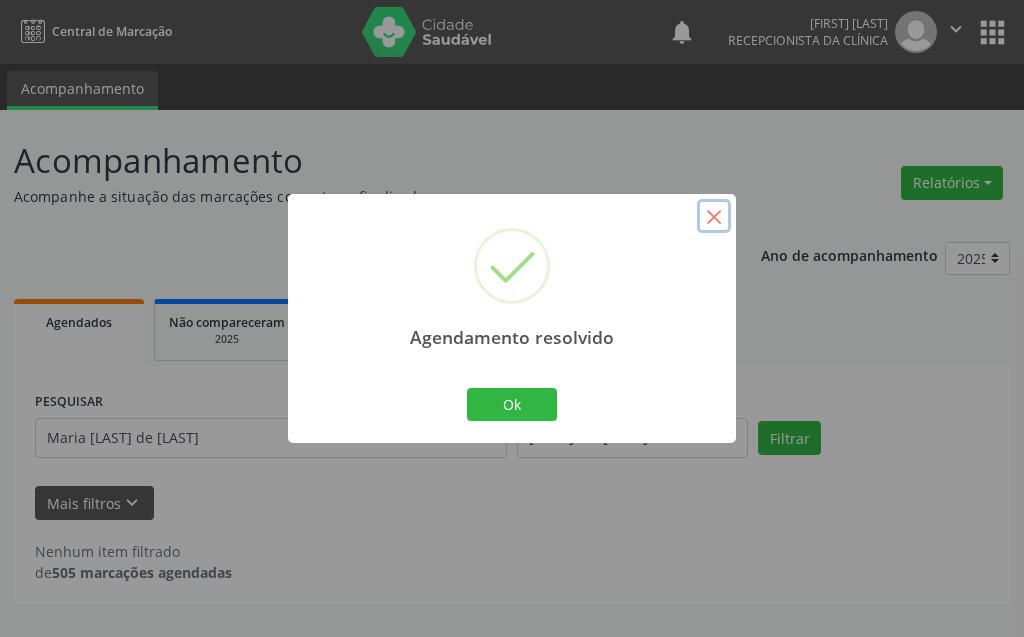 click on "×" at bounding box center [714, 216] 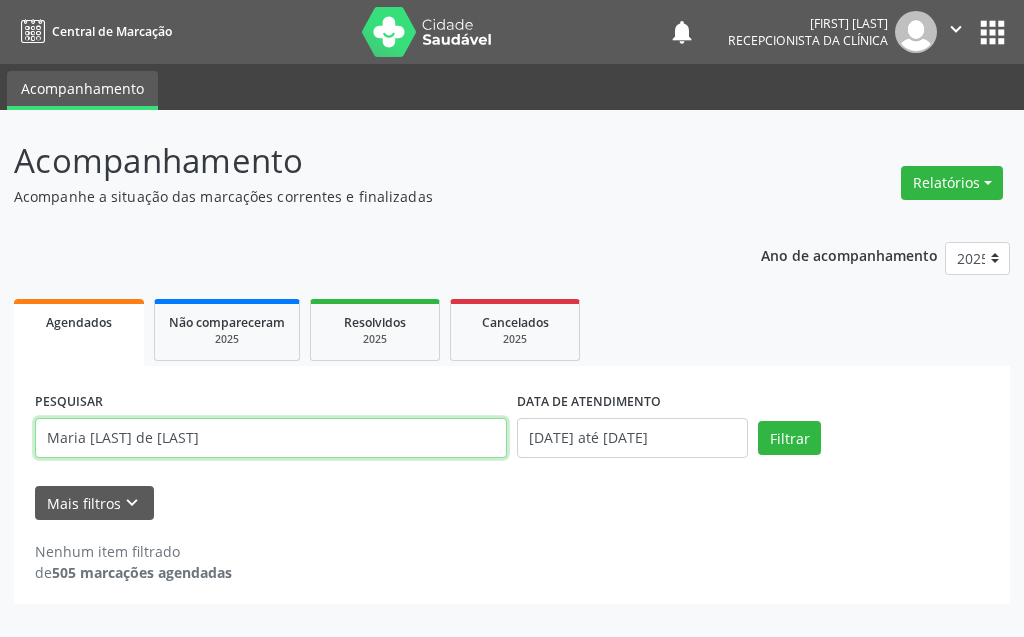 drag, startPoint x: 340, startPoint y: 450, endPoint x: 2, endPoint y: 476, distance: 338.99854 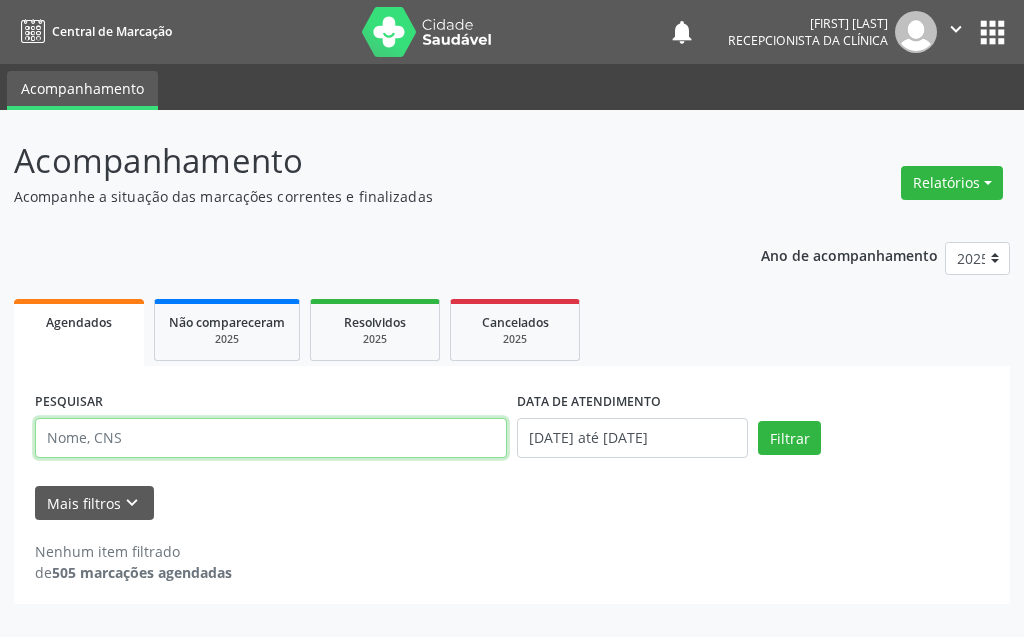 click at bounding box center (271, 438) 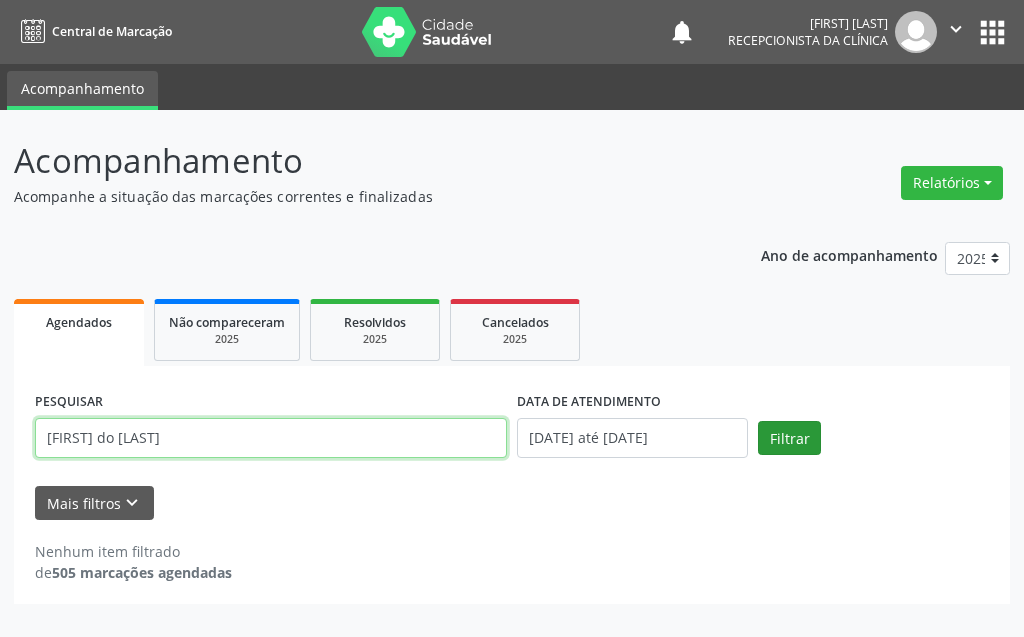 type on "[FIRST] do [LAST]" 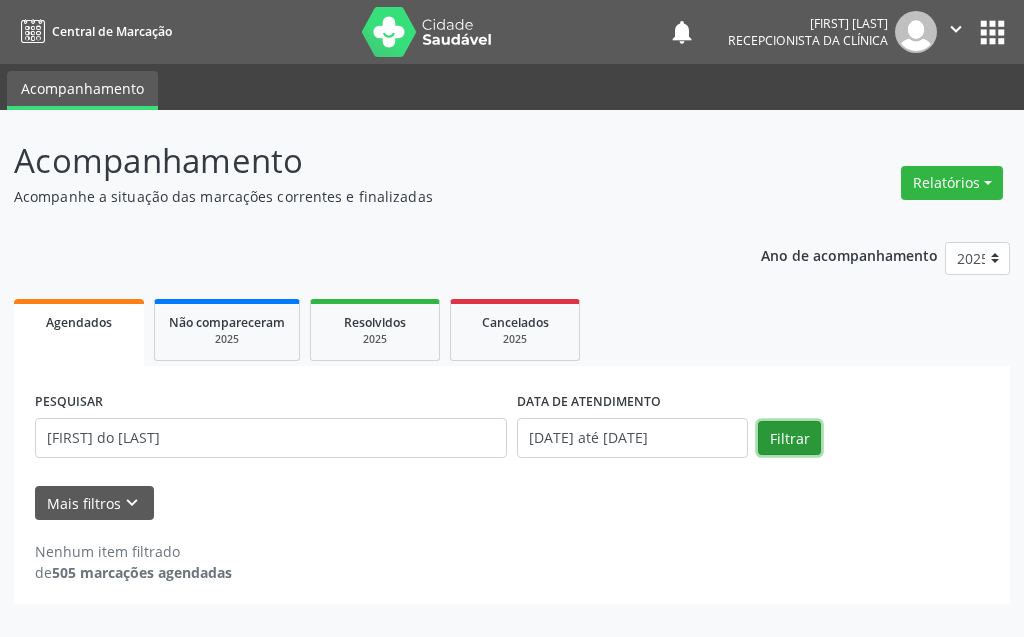 click on "Filtrar" at bounding box center (789, 438) 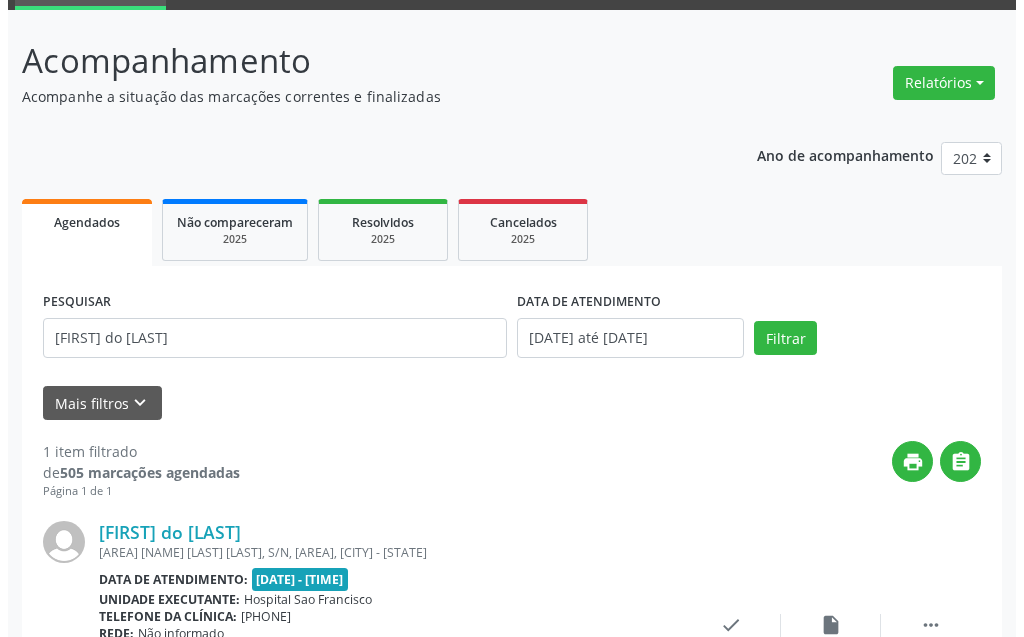 scroll, scrollTop: 268, scrollLeft: 0, axis: vertical 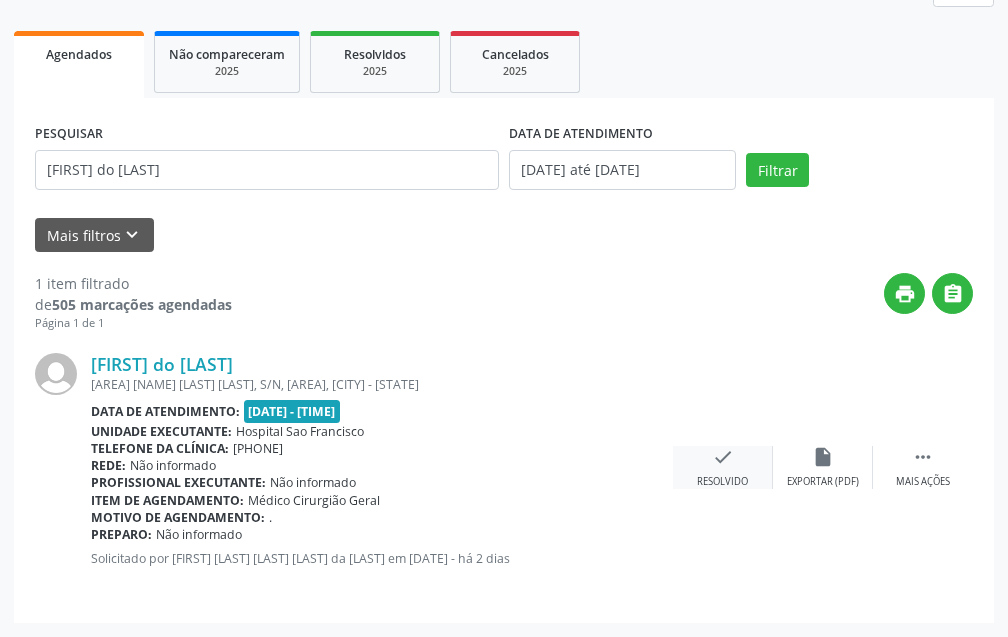 click on "check
Resolvido" at bounding box center [723, 467] 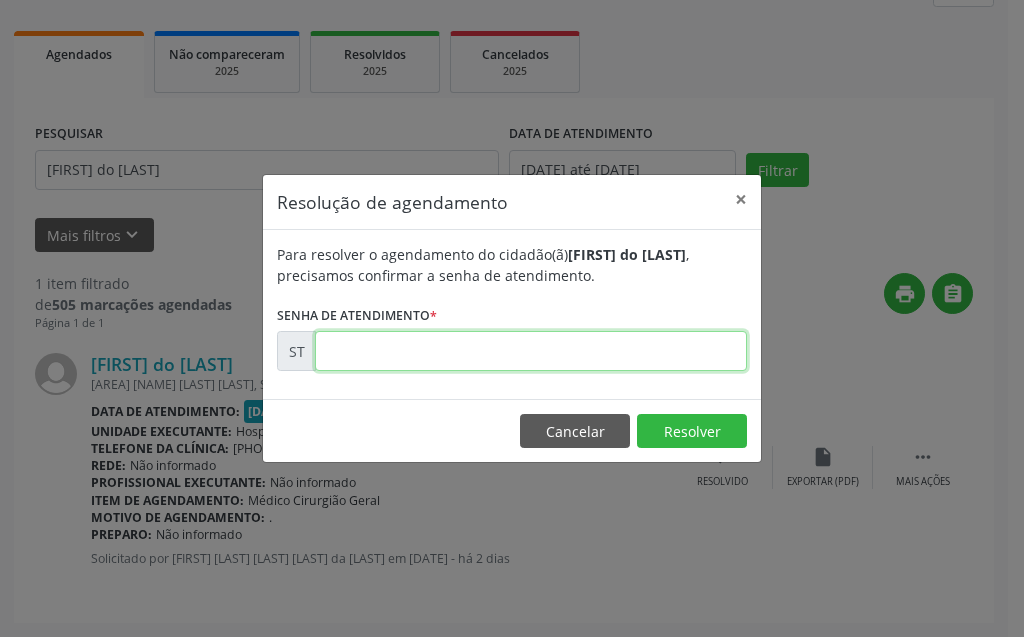 click at bounding box center (531, 351) 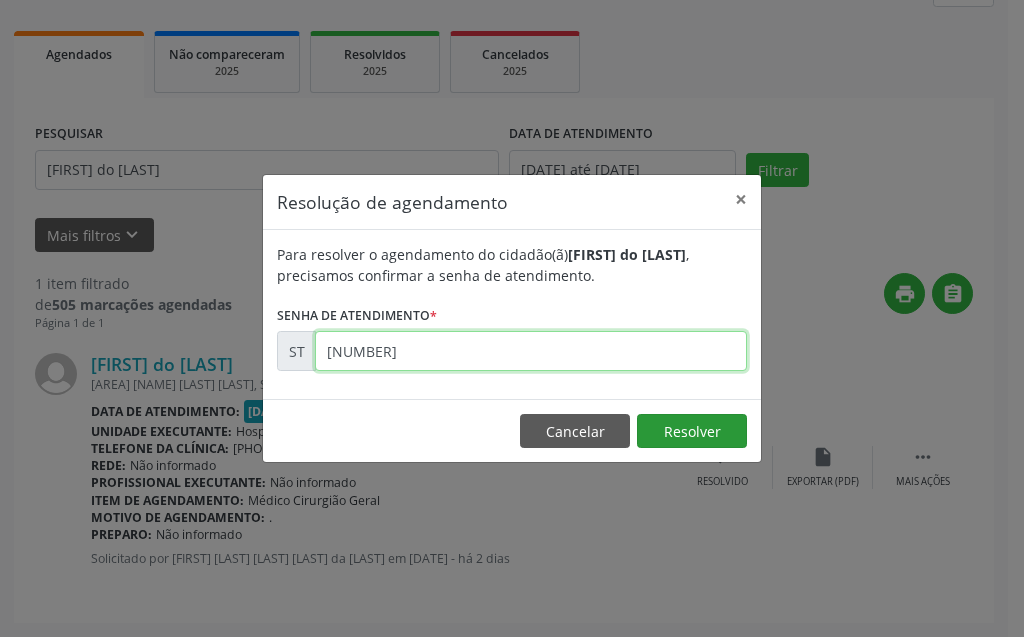 type on "[NUMBER]" 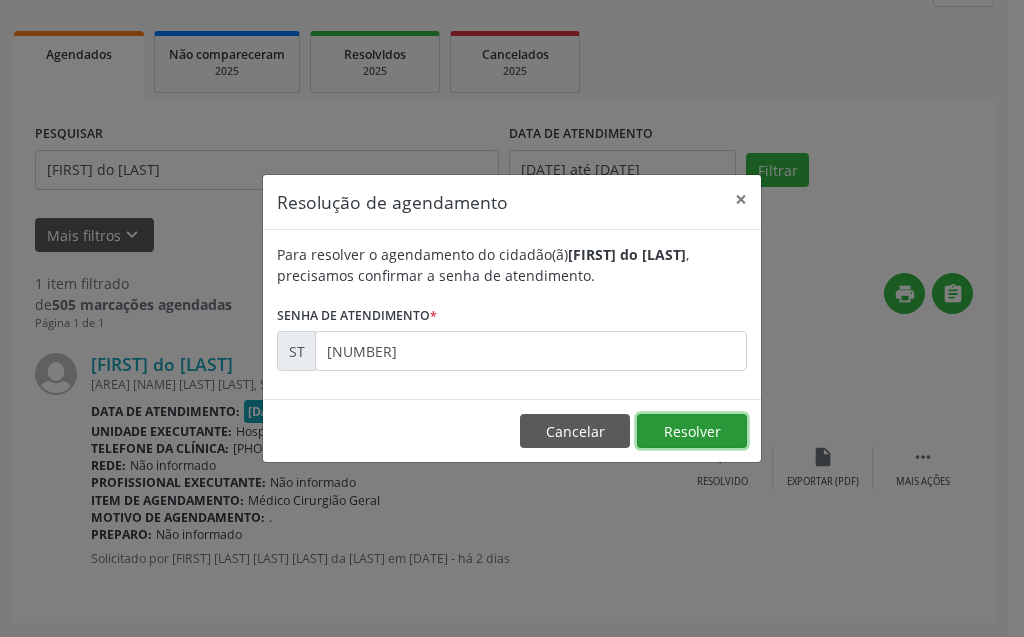 click on "Resolver" at bounding box center (692, 431) 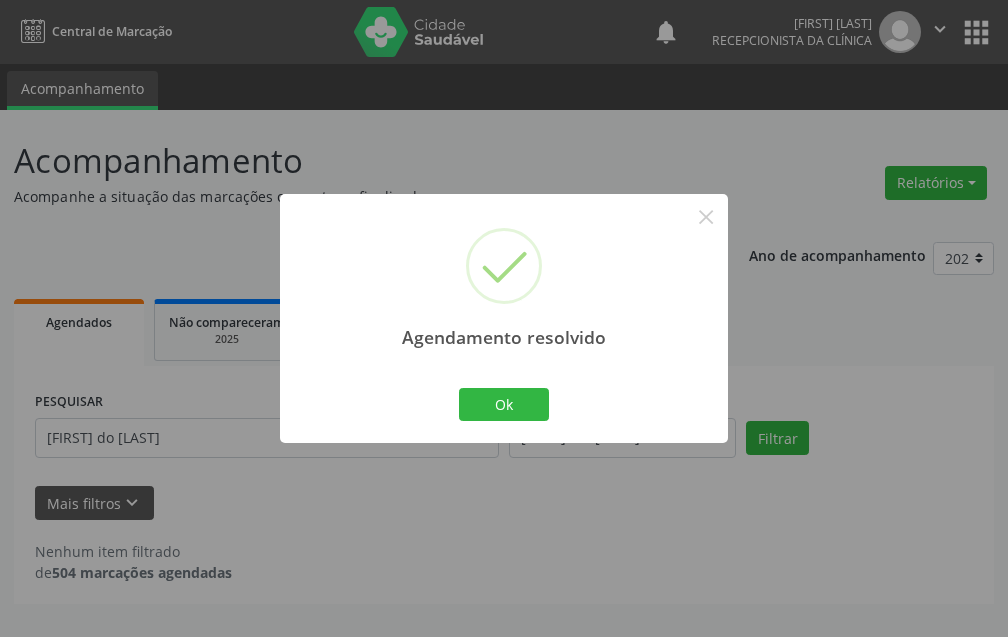 scroll, scrollTop: 0, scrollLeft: 0, axis: both 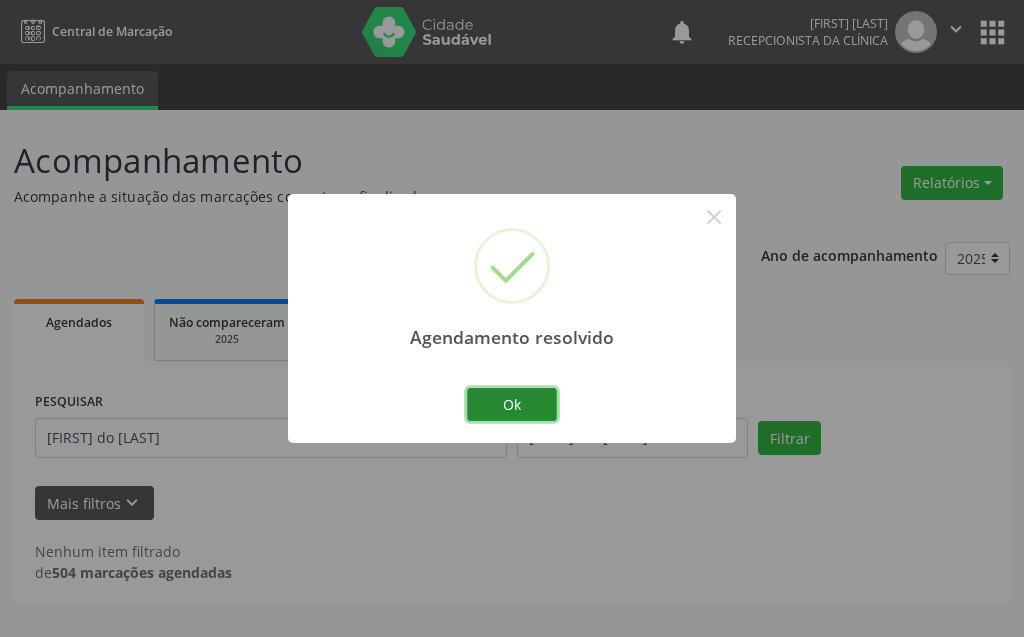 click on "Ok" at bounding box center [512, 405] 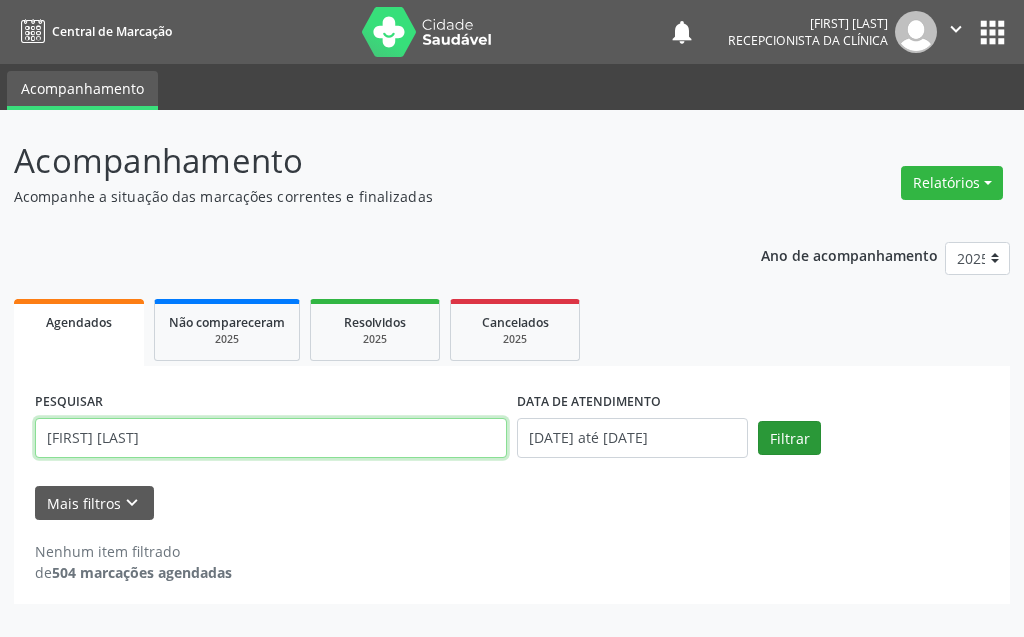 type on "[FIRST] [LAST]" 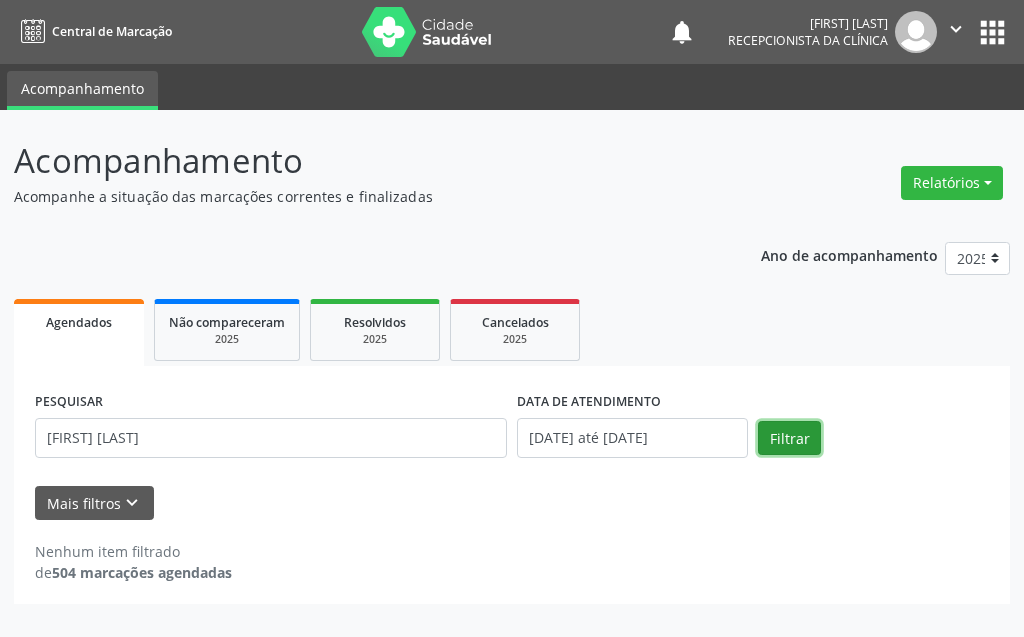click on "Filtrar" at bounding box center [789, 438] 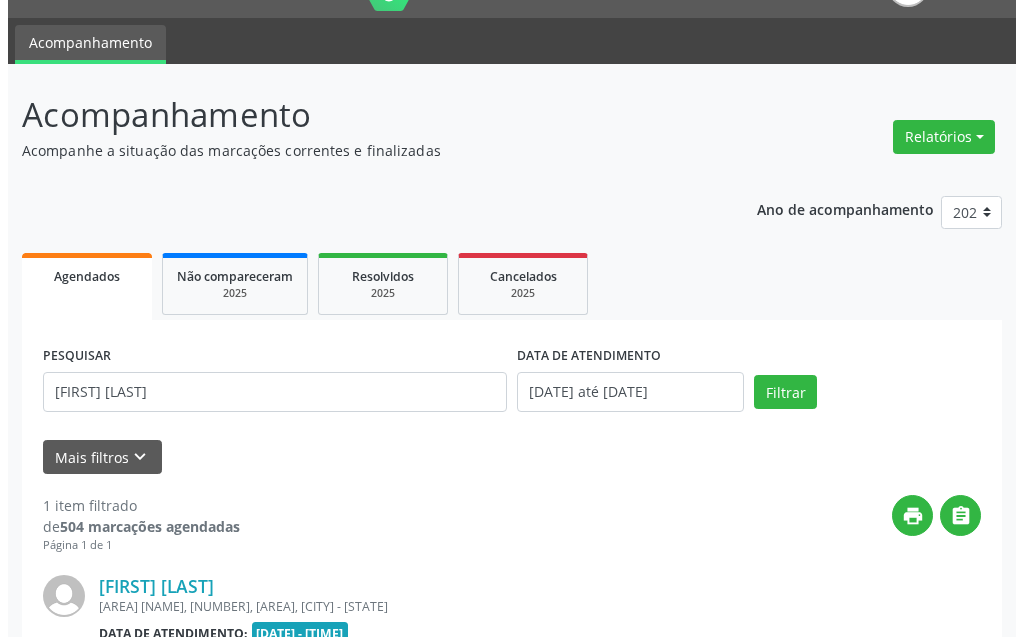 scroll, scrollTop: 268, scrollLeft: 0, axis: vertical 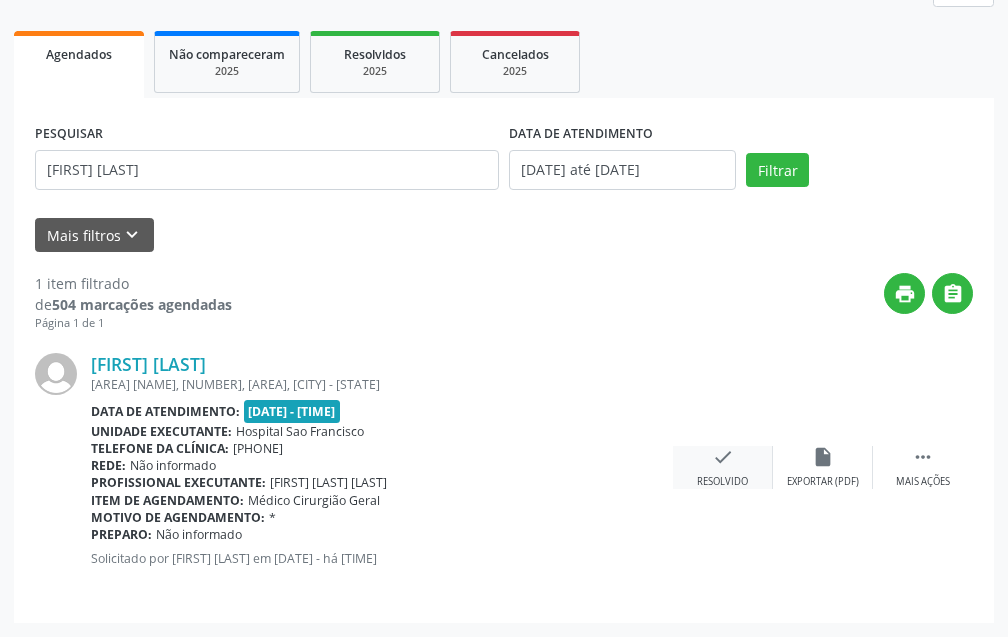 click on "check
Resolvido" at bounding box center (723, 467) 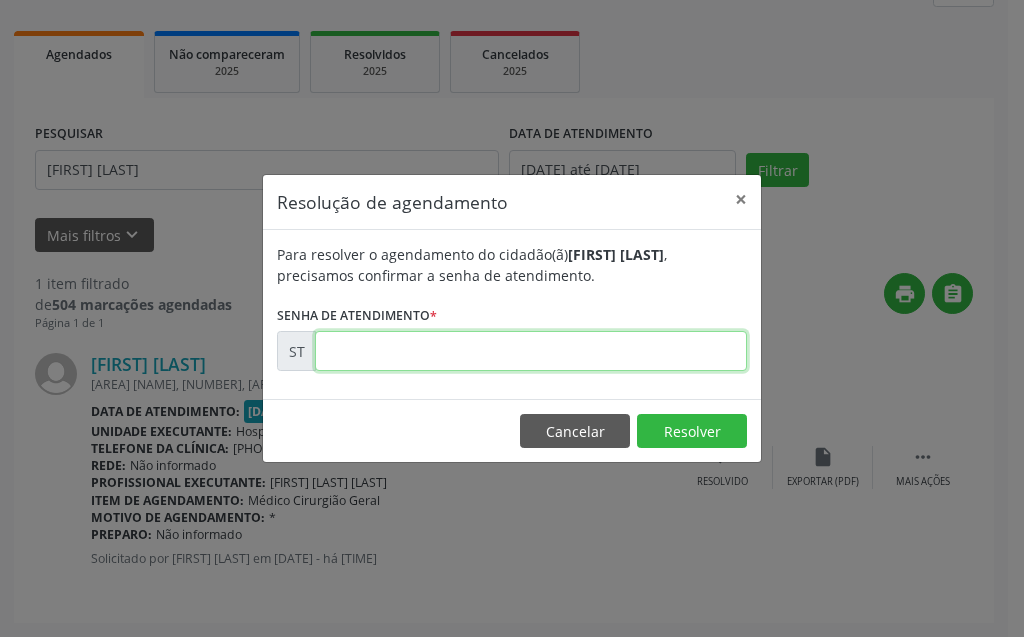 click at bounding box center [531, 351] 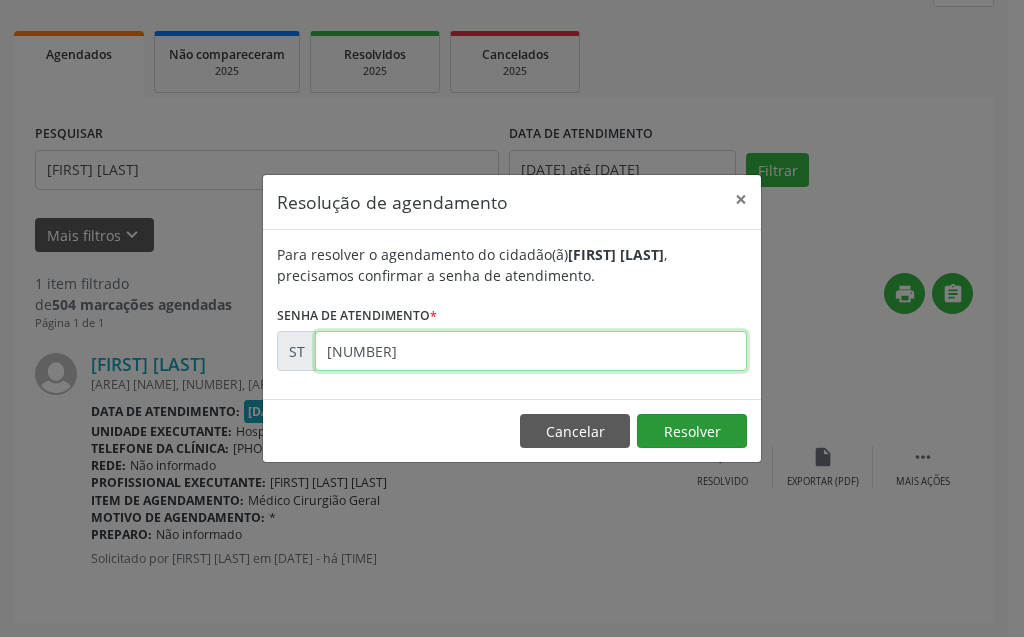 type on "[NUMBER]" 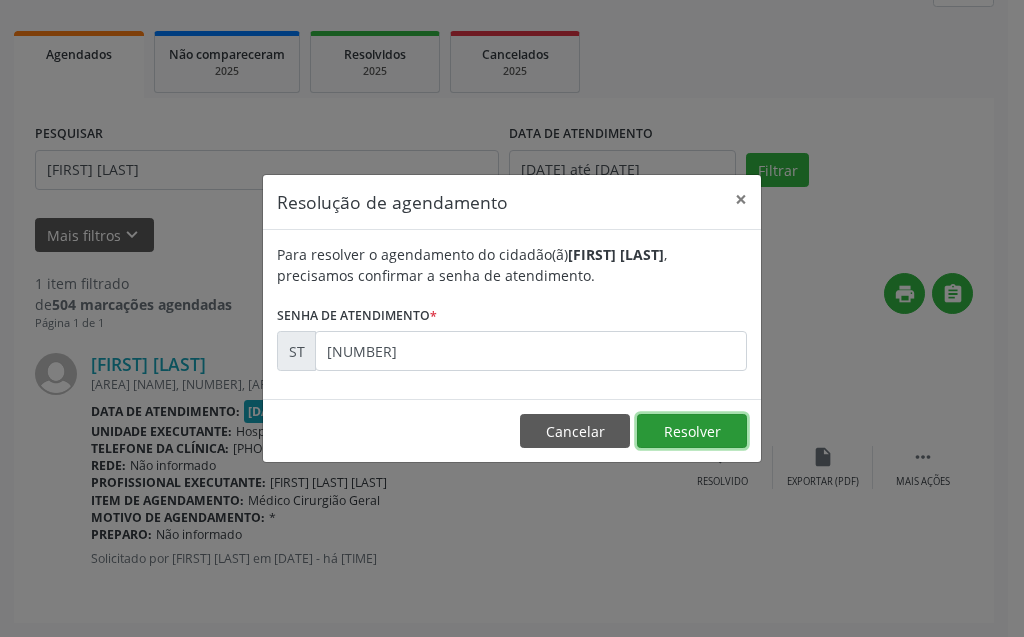 click on "Resolver" at bounding box center [692, 431] 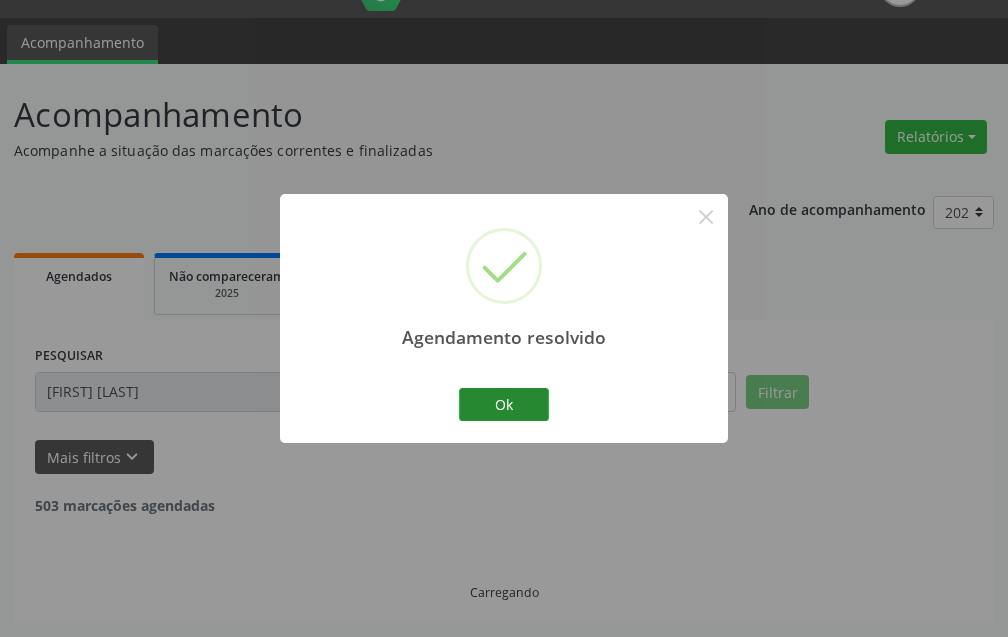 scroll, scrollTop: 0, scrollLeft: 0, axis: both 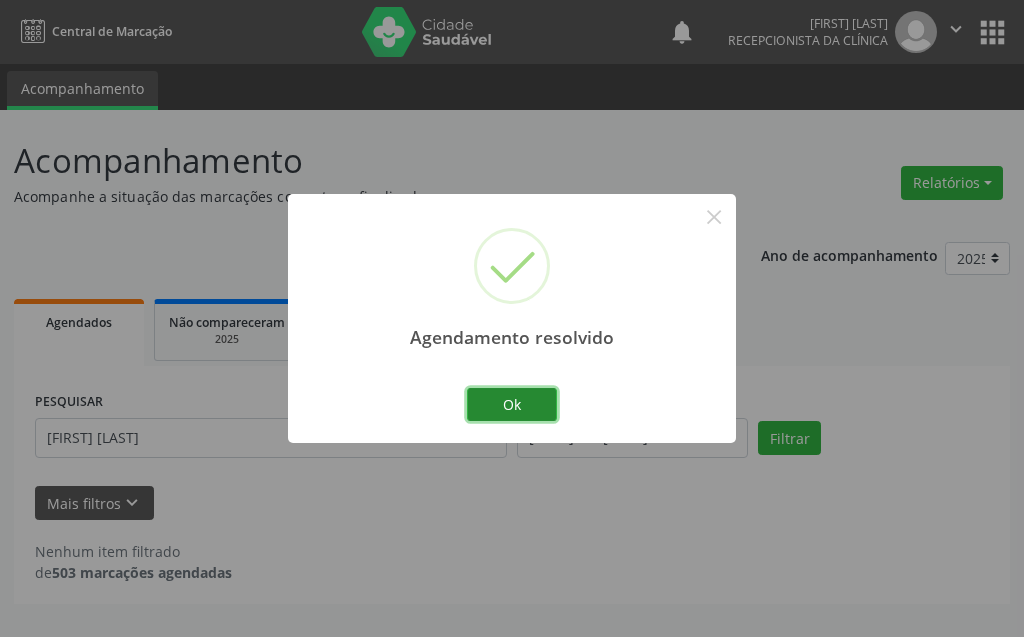 click on "Ok" at bounding box center [512, 405] 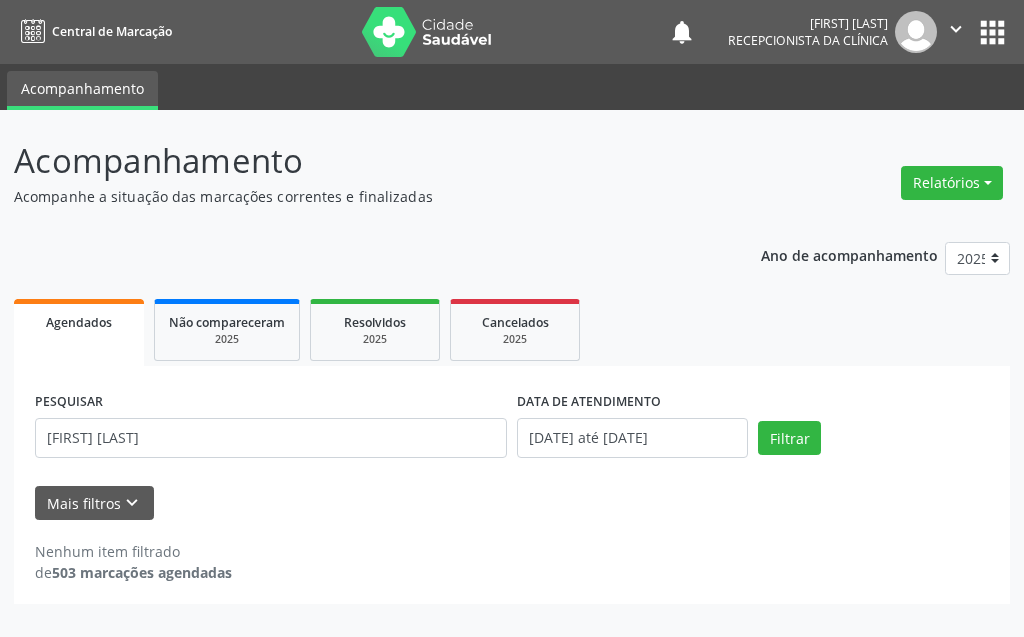 drag, startPoint x: 293, startPoint y: 416, endPoint x: 295, endPoint y: 427, distance: 11.18034 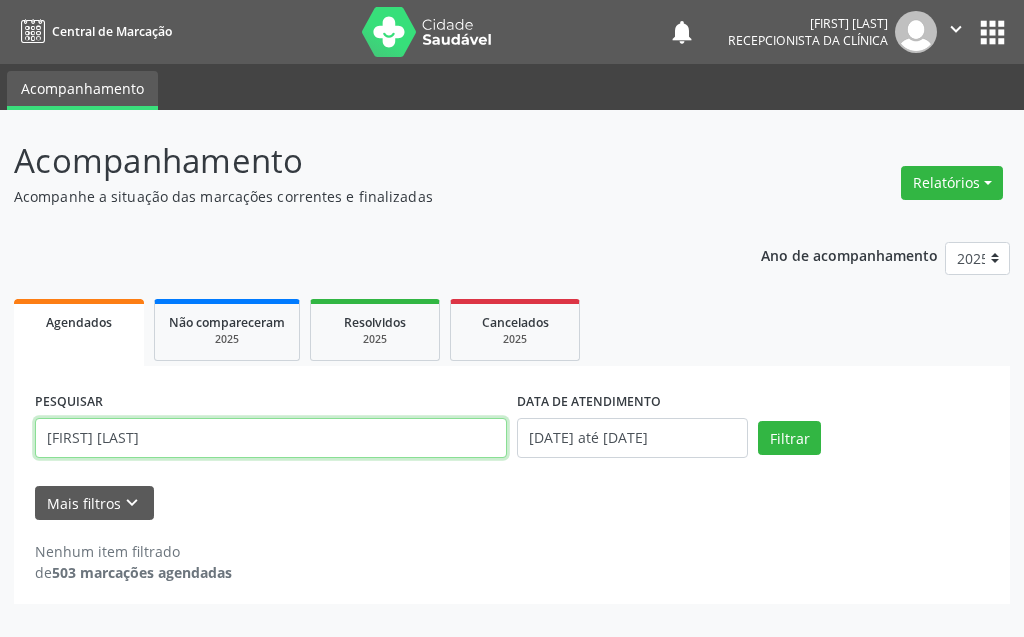 drag, startPoint x: 295, startPoint y: 427, endPoint x: 35, endPoint y: 436, distance: 260.15573 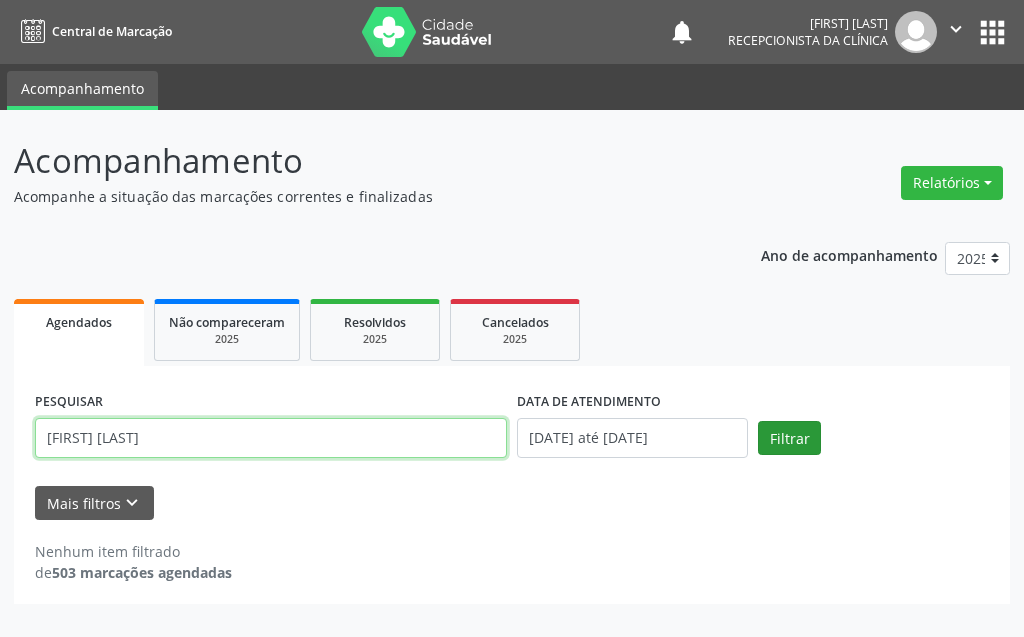 type on "[FIRST] [LAST]" 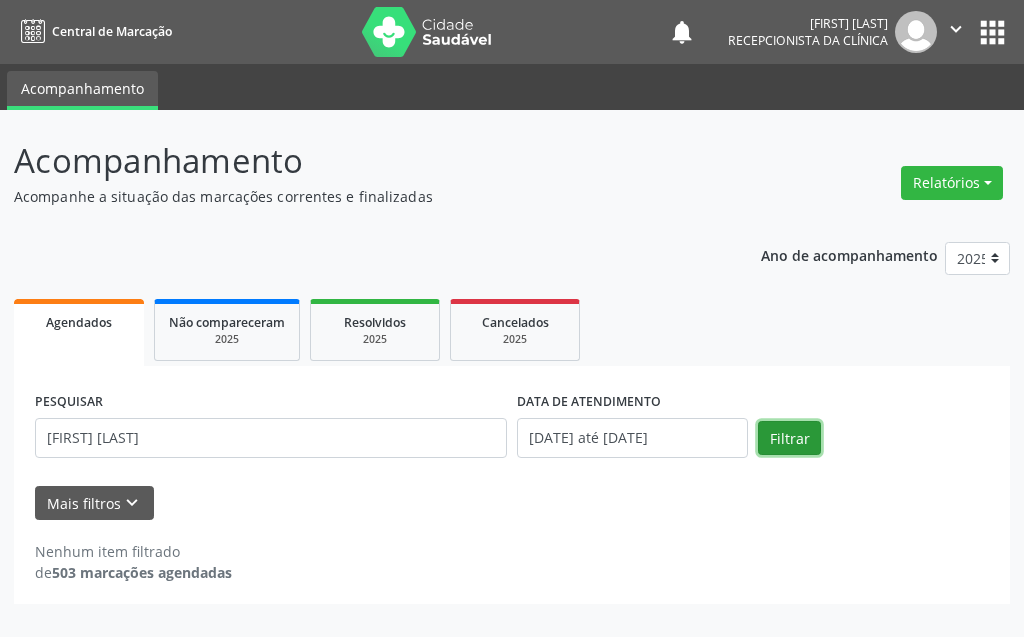 click on "Filtrar" at bounding box center [789, 438] 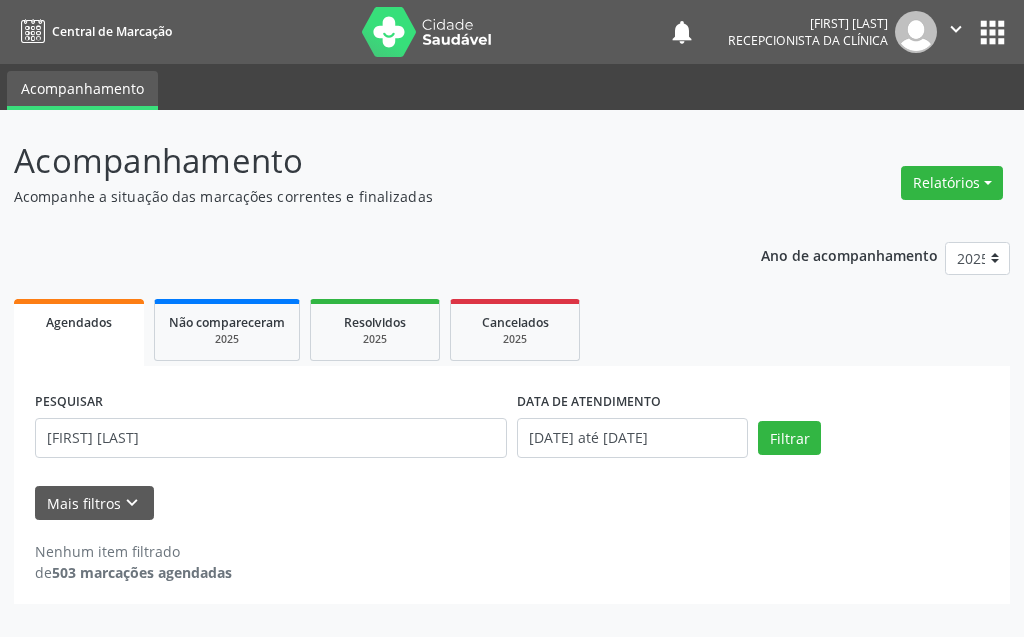 click on "Nenhum item filtrado
de
503 marcações agendadas" at bounding box center [512, 562] 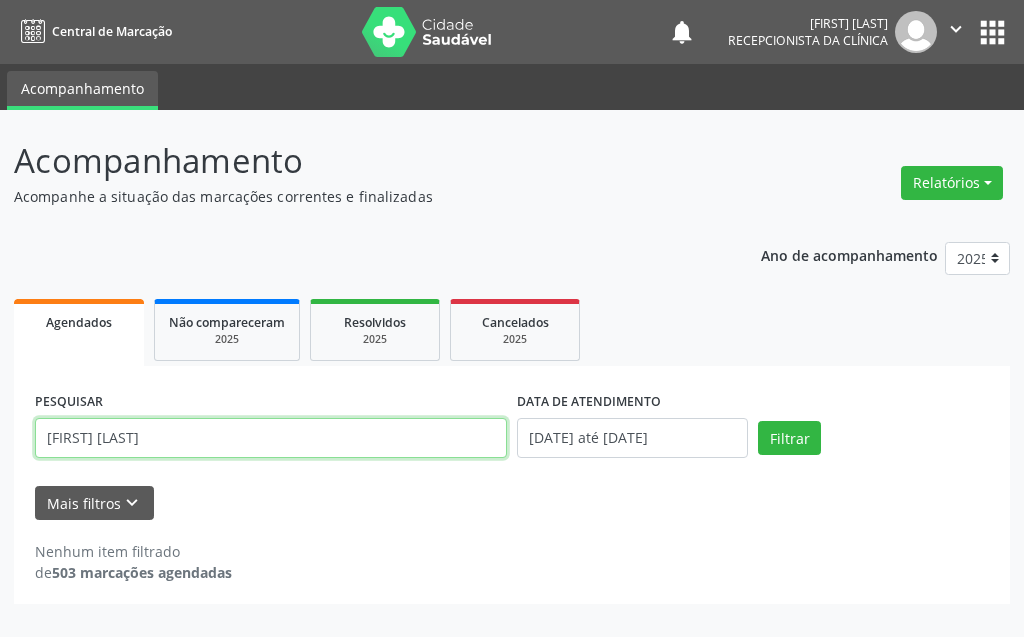 drag, startPoint x: 355, startPoint y: 445, endPoint x: 0, endPoint y: 452, distance: 355.069 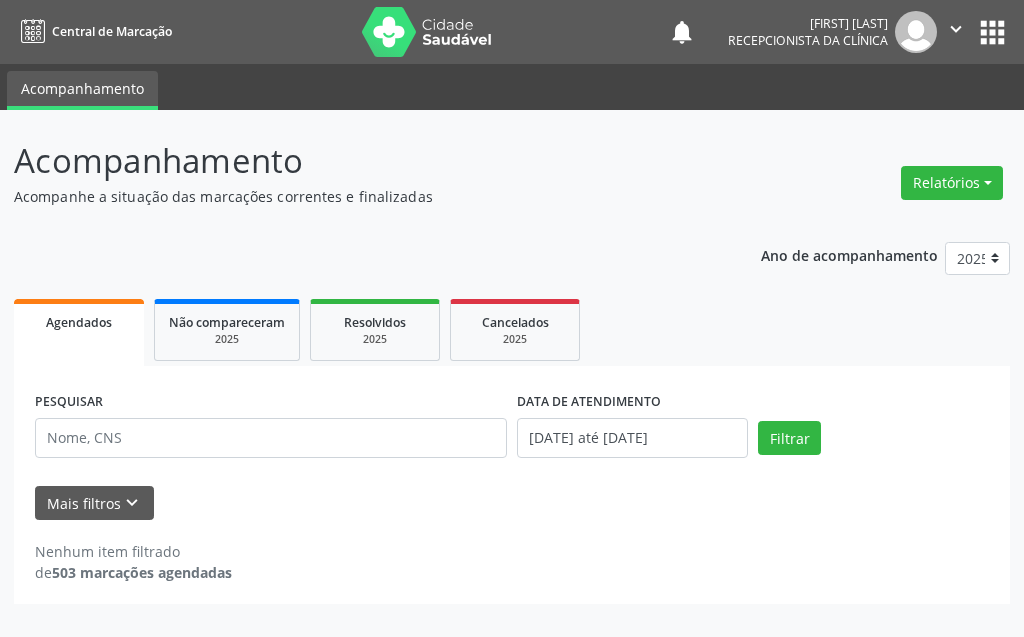 click on "Mais filtros
keyboard_arrow_down" at bounding box center [512, 503] 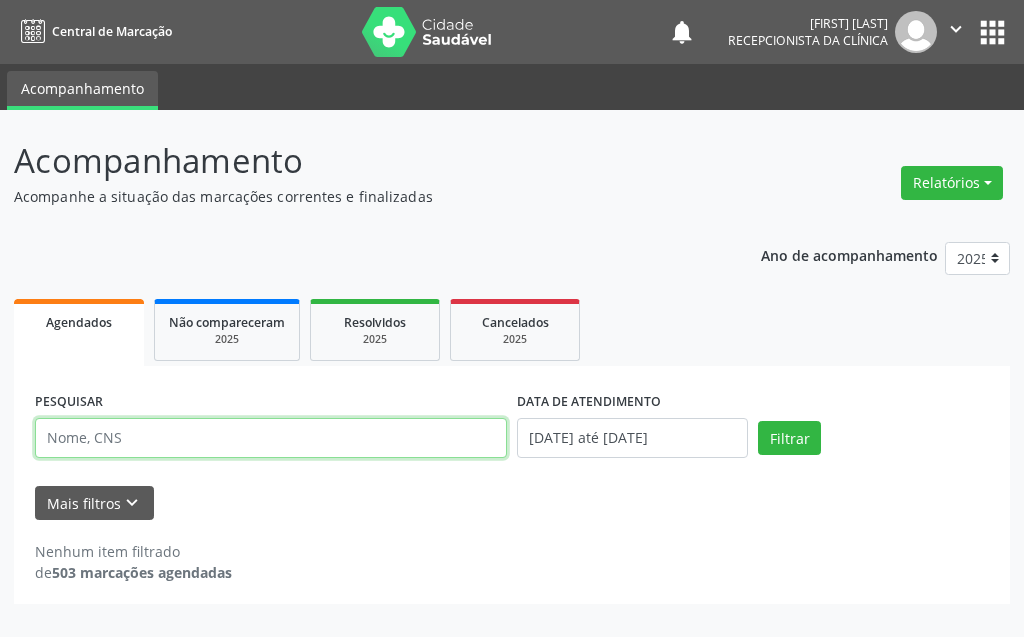 click at bounding box center (271, 438) 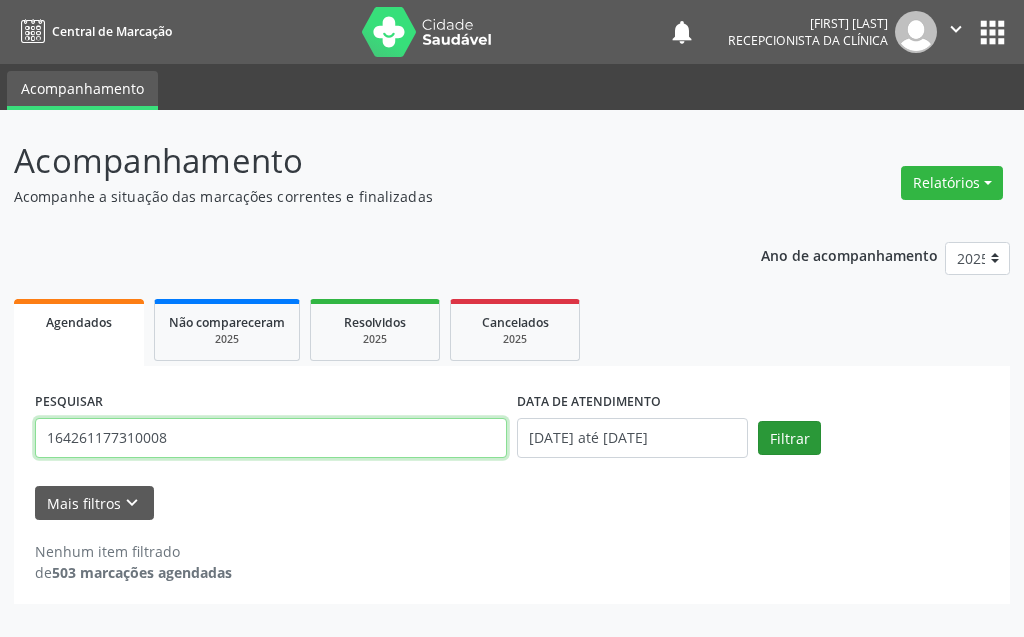 type on "164261177310008" 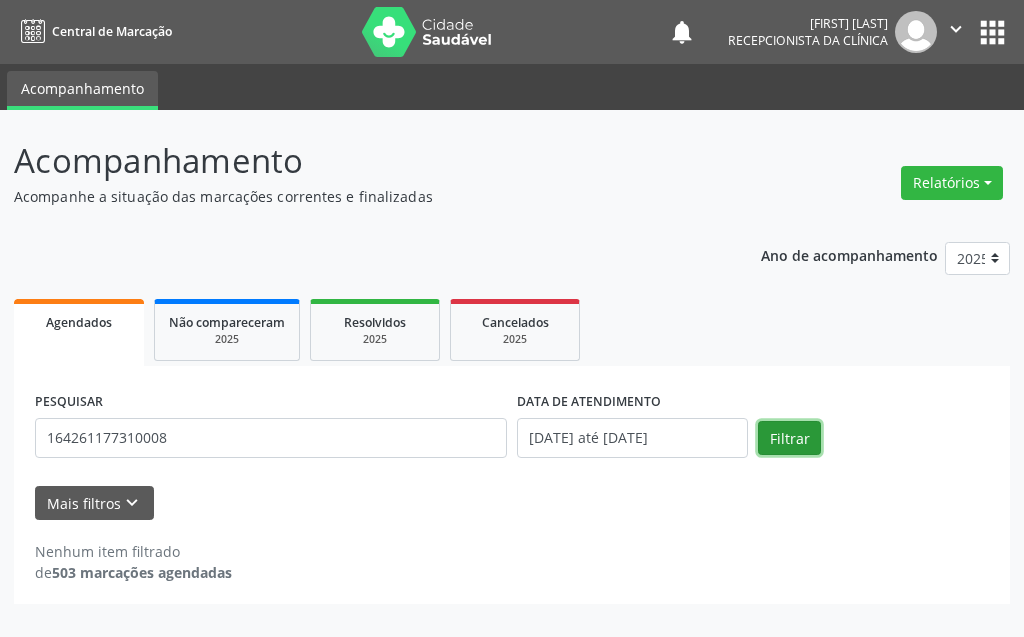 click on "Filtrar" at bounding box center (789, 438) 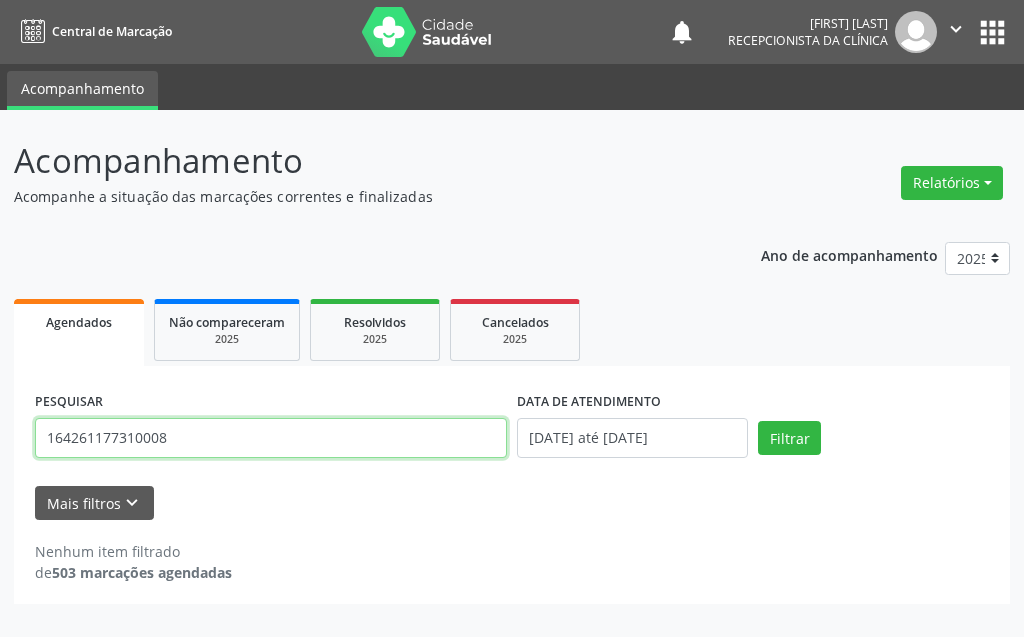 drag, startPoint x: 218, startPoint y: 447, endPoint x: 34, endPoint y: 467, distance: 185.08377 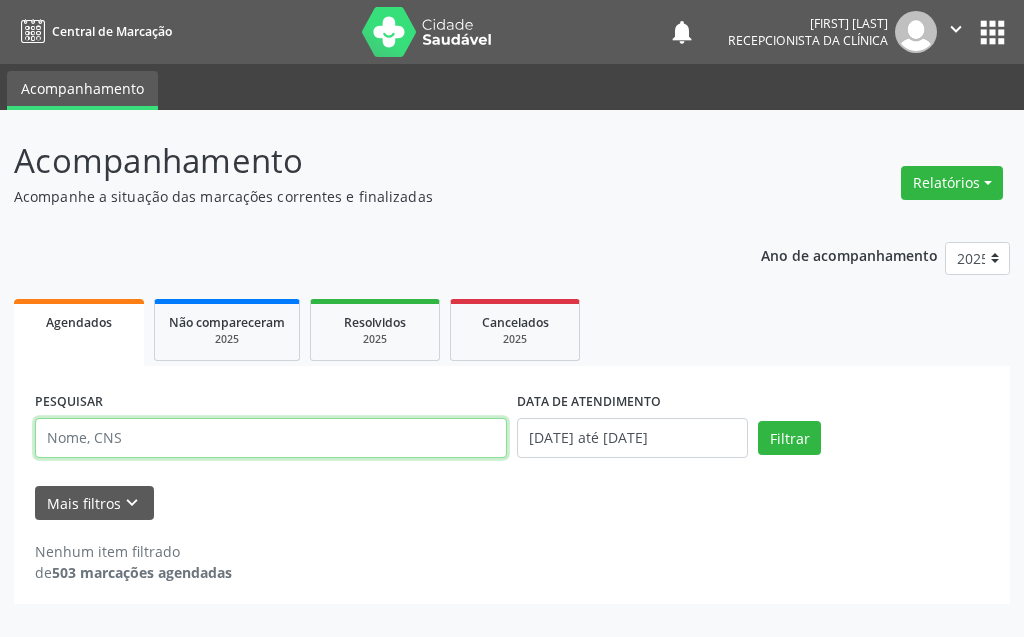 type 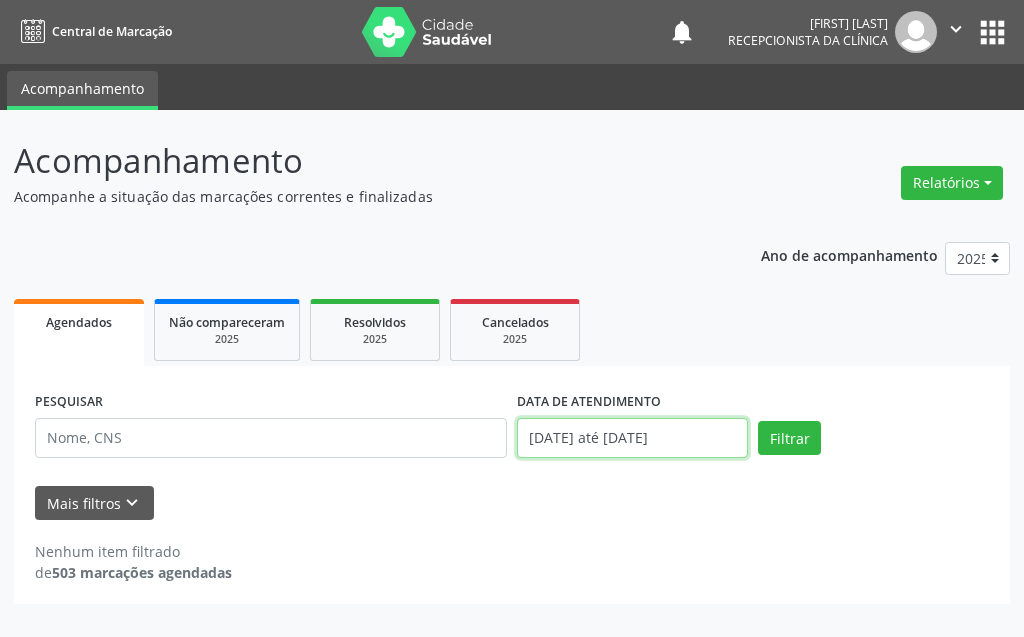 click on "[DATE] até [DATE]" at bounding box center [632, 438] 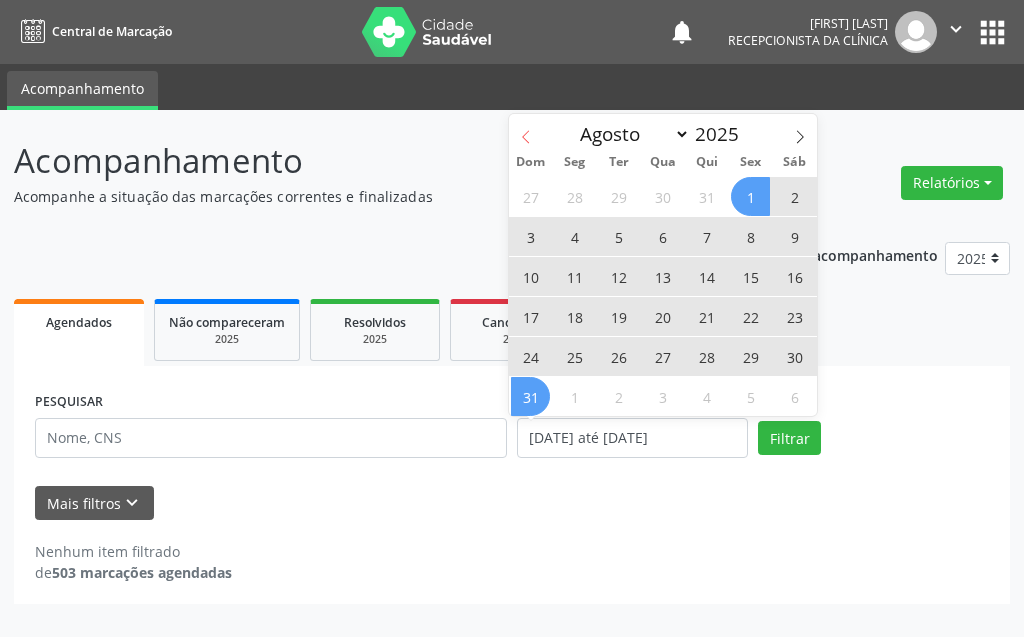 click at bounding box center (526, 131) 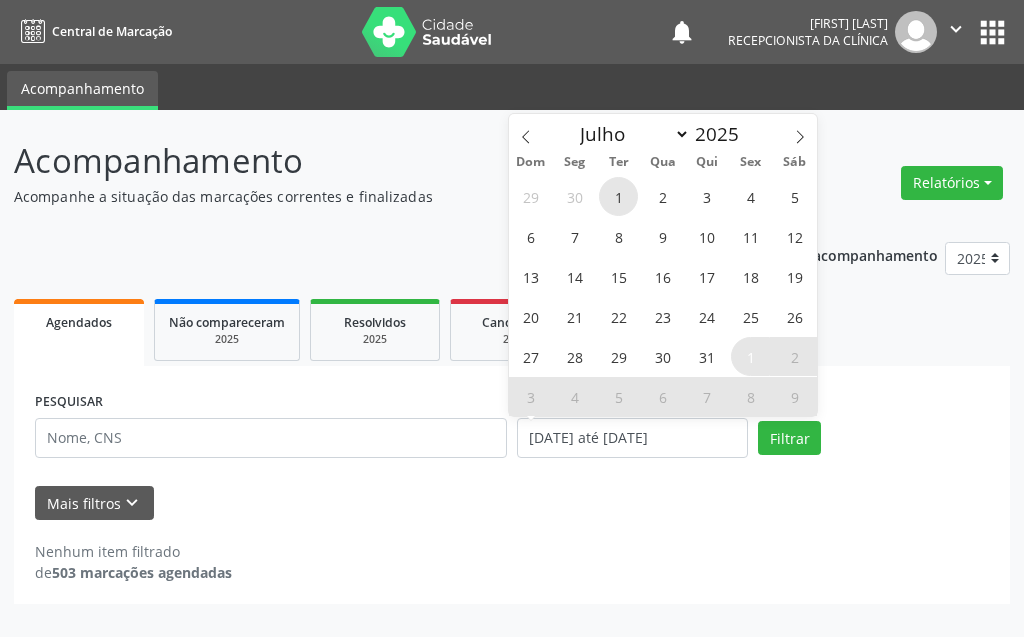 click on "1" at bounding box center [618, 196] 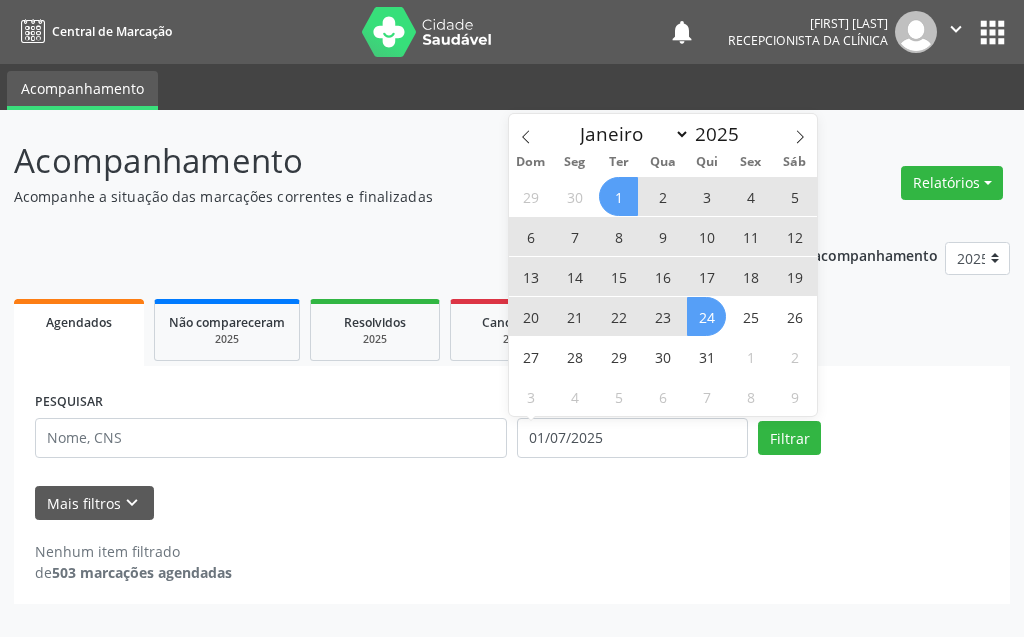 click on "24" at bounding box center [706, 316] 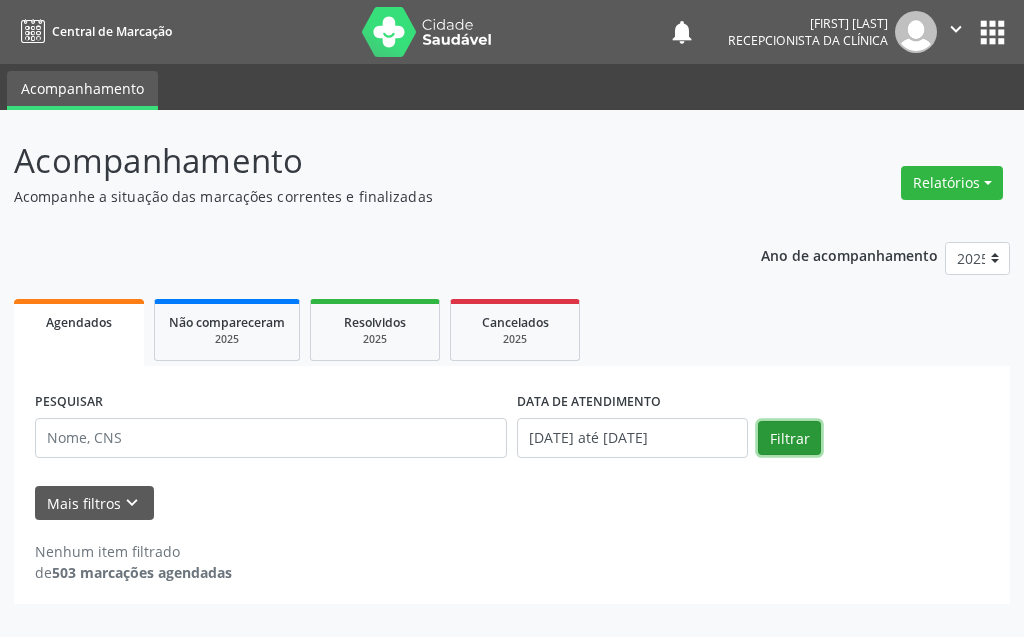 click on "Filtrar" at bounding box center [789, 438] 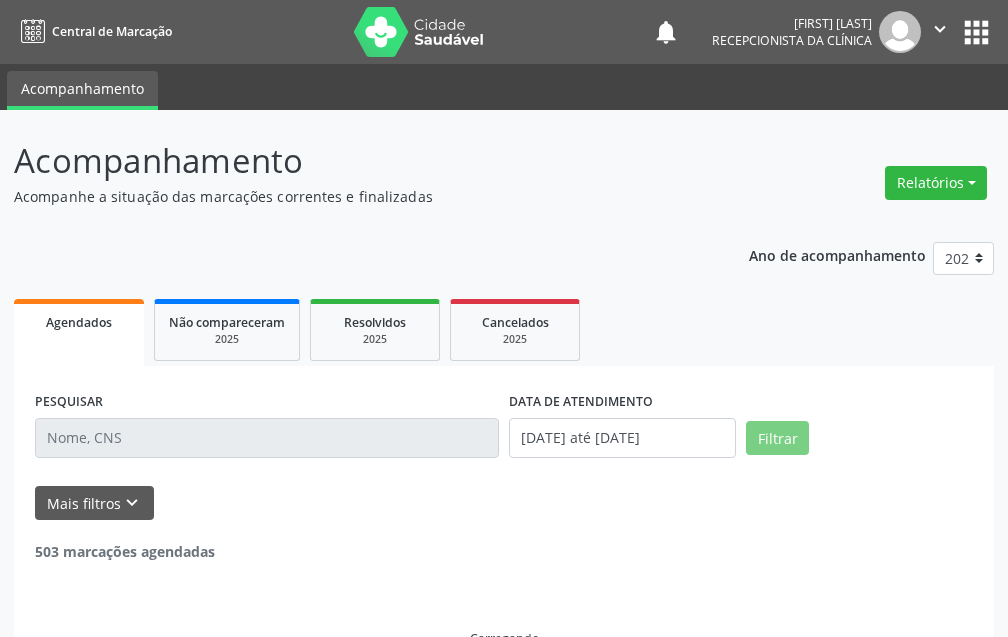 click at bounding box center [267, 438] 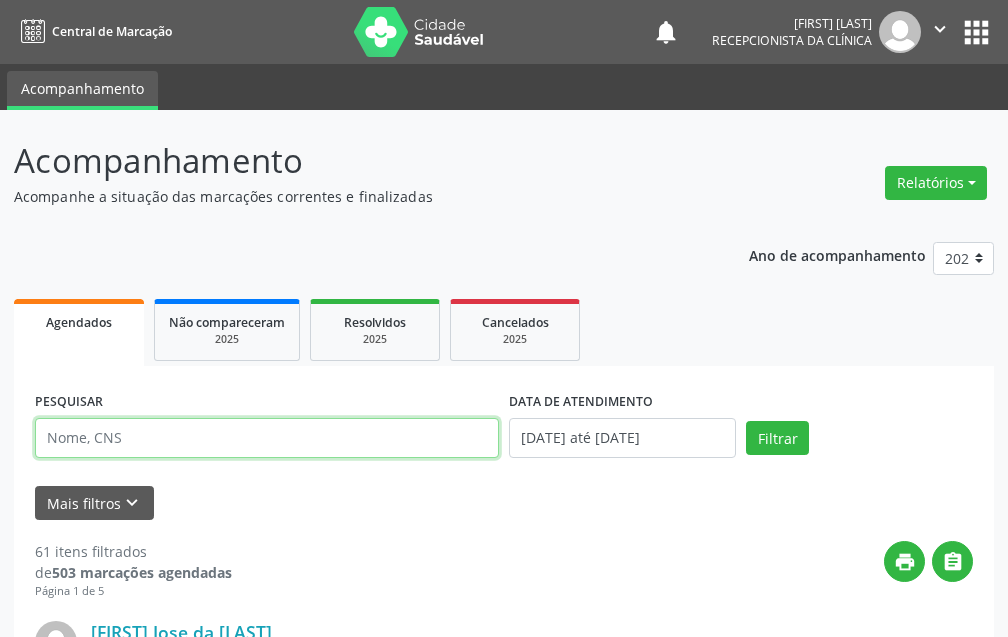 click at bounding box center [267, 438] 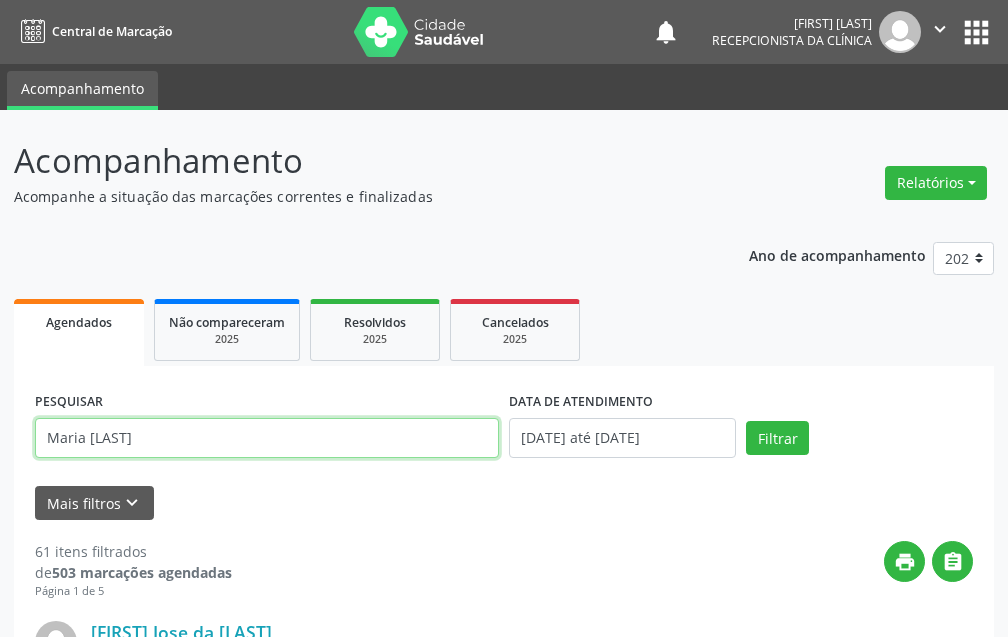 type on "[FIRST] [LAST]" 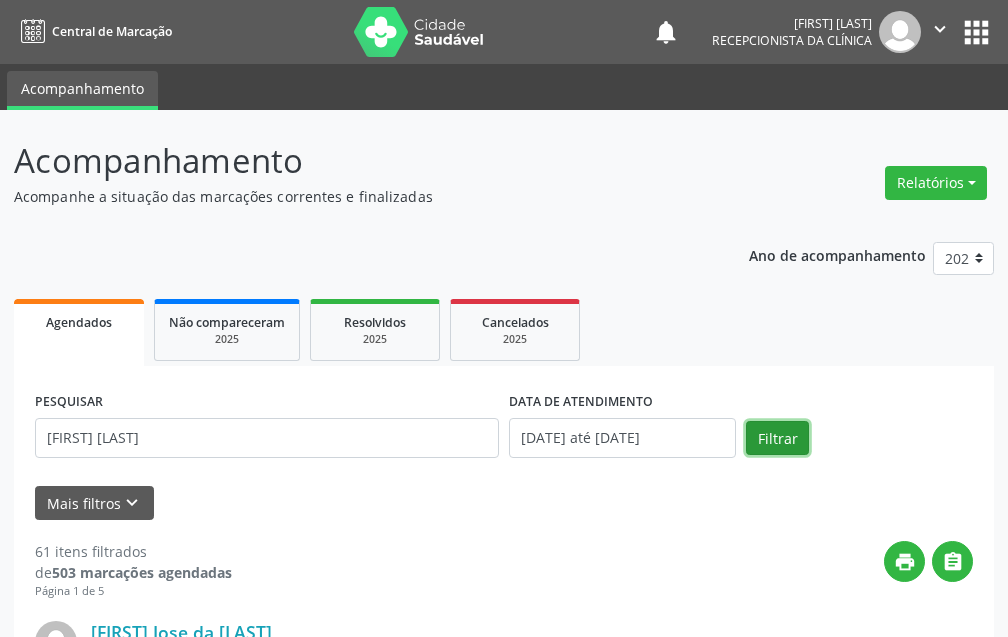 click on "Filtrar" at bounding box center (777, 438) 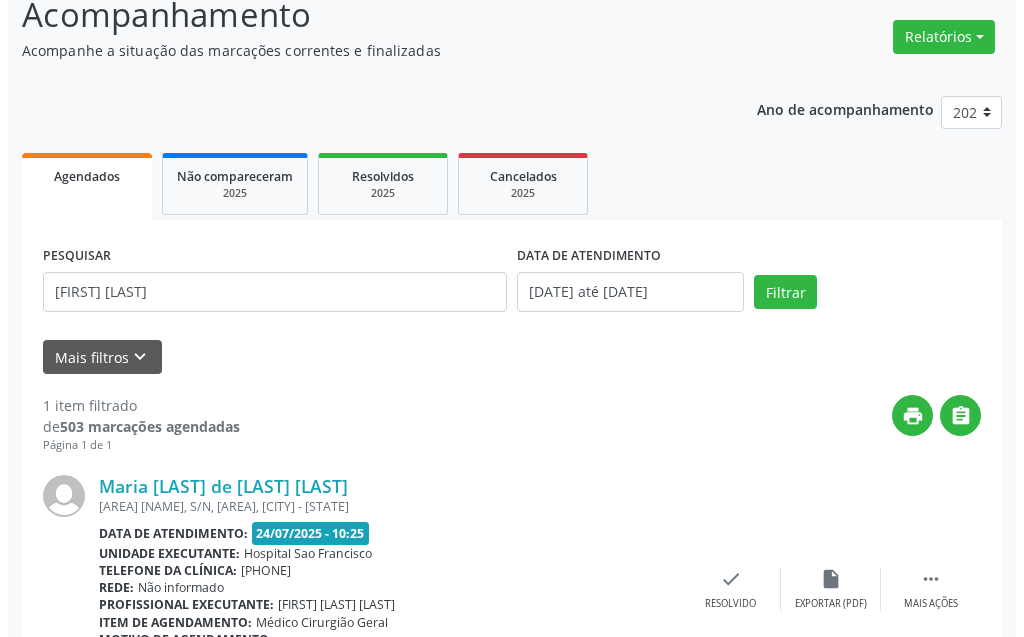 scroll, scrollTop: 268, scrollLeft: 0, axis: vertical 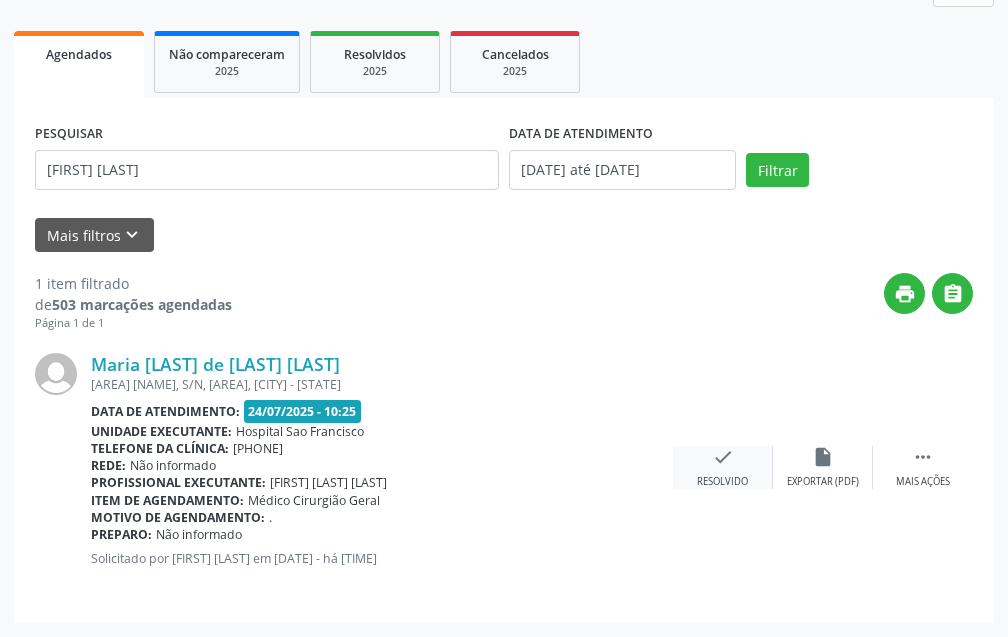 click on "check
Resolvido" at bounding box center [723, 467] 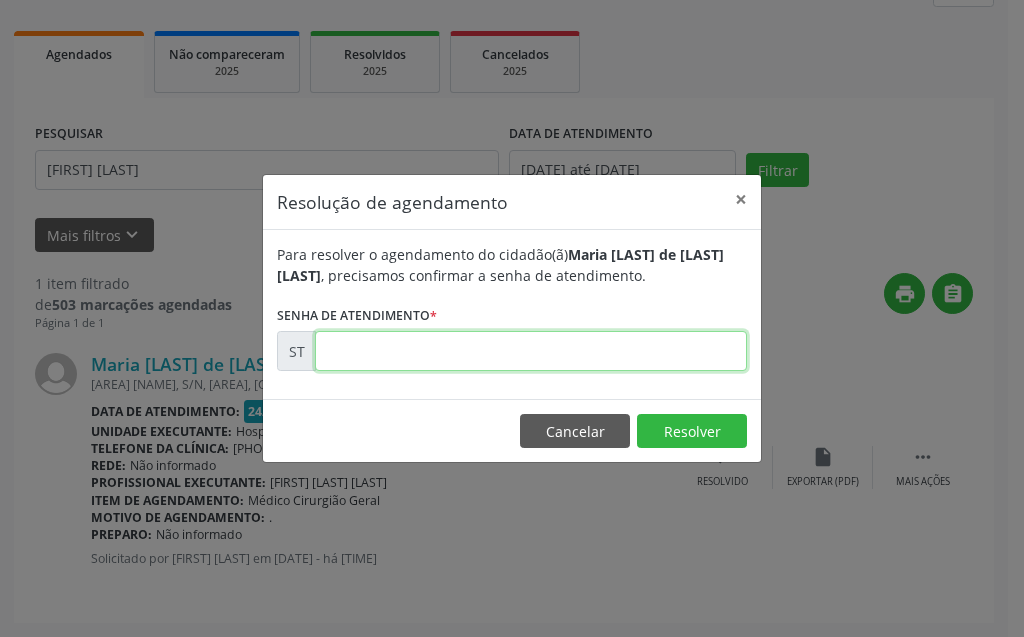 click at bounding box center [531, 351] 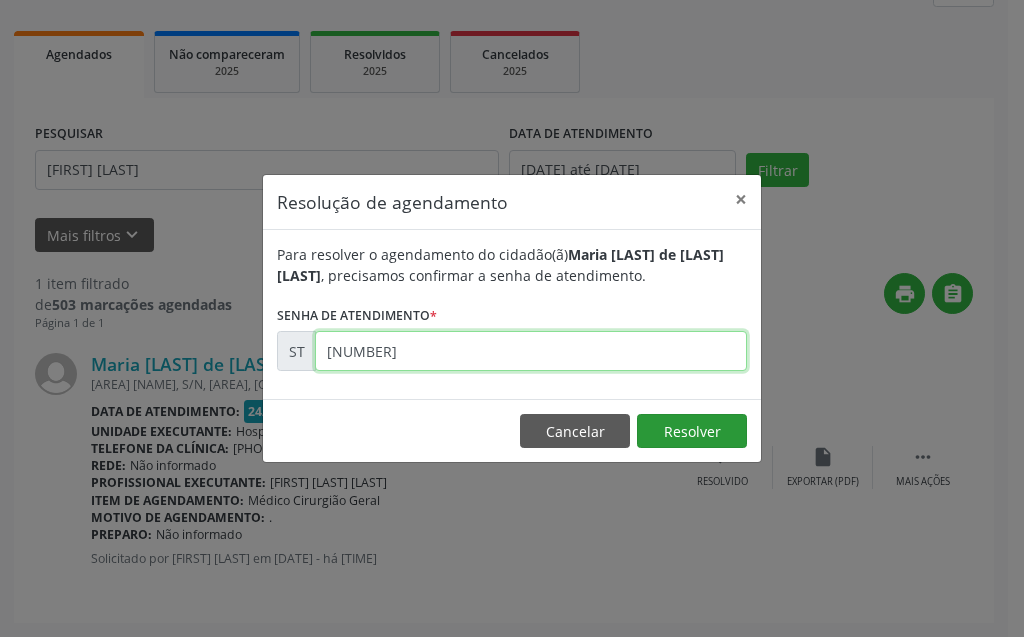 type on "[NUMBER]" 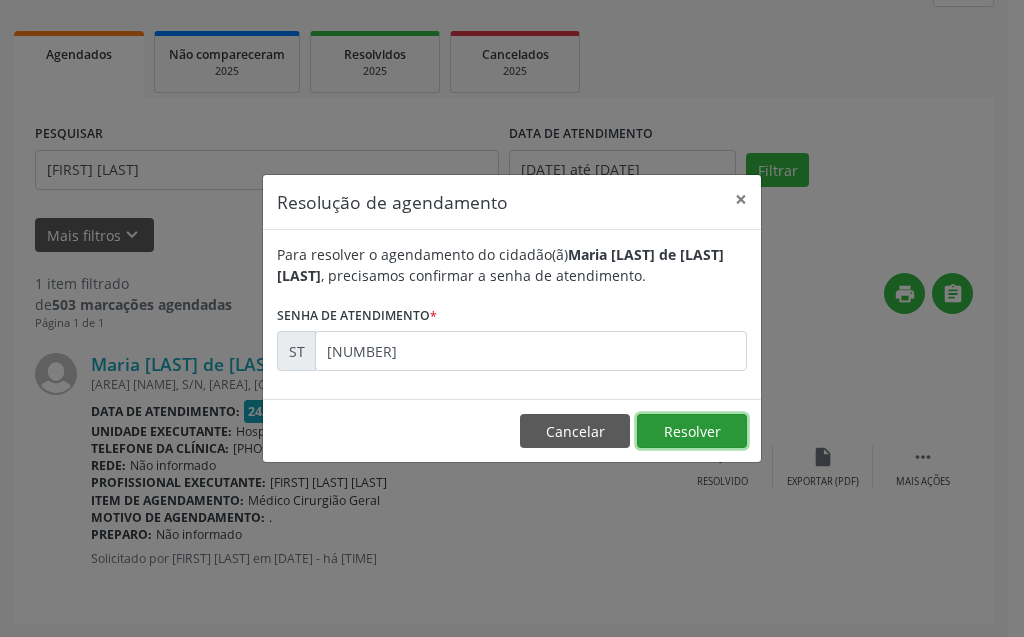 click on "Resolver" at bounding box center [692, 431] 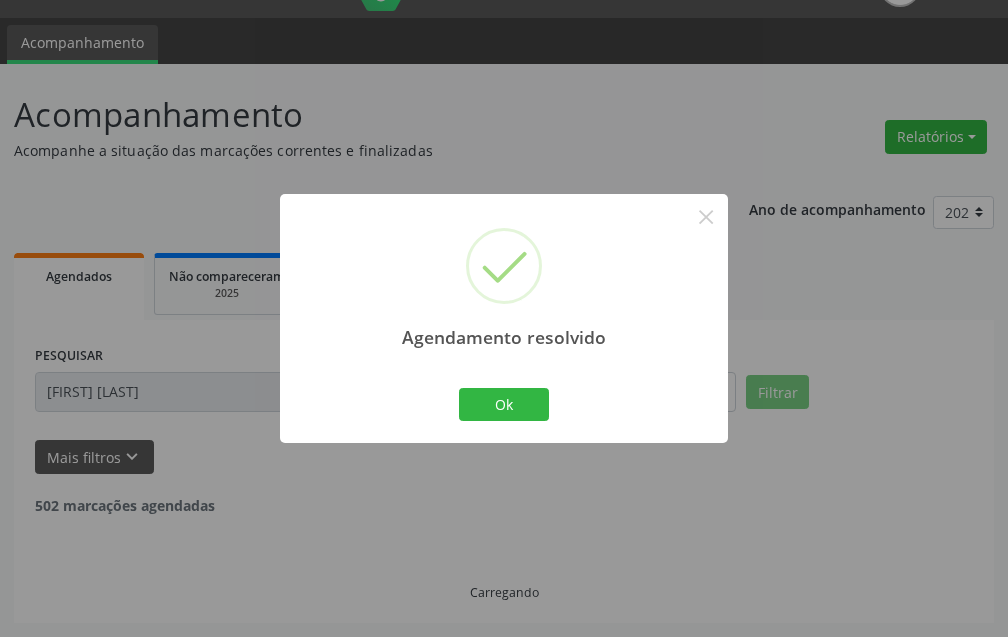 scroll, scrollTop: 0, scrollLeft: 0, axis: both 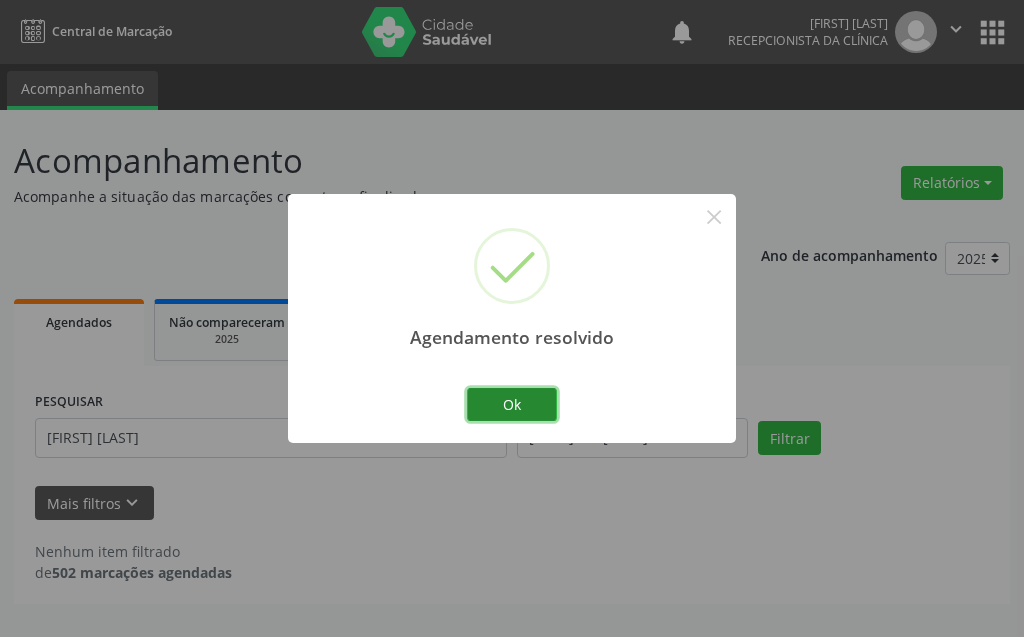 click on "Ok" at bounding box center (512, 405) 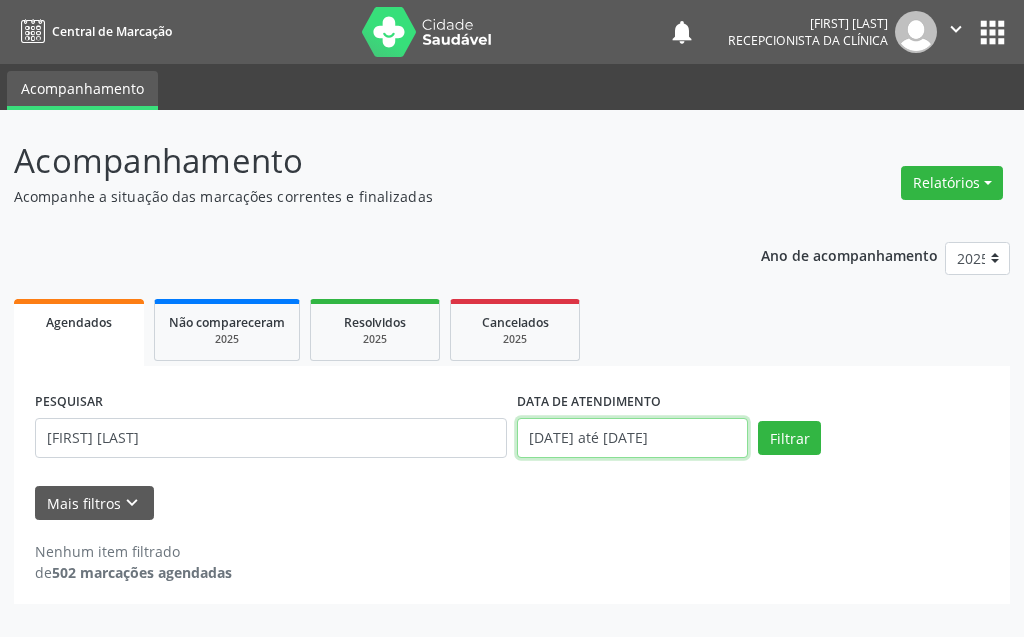 click on "[DATE] até [DATE]" at bounding box center [632, 438] 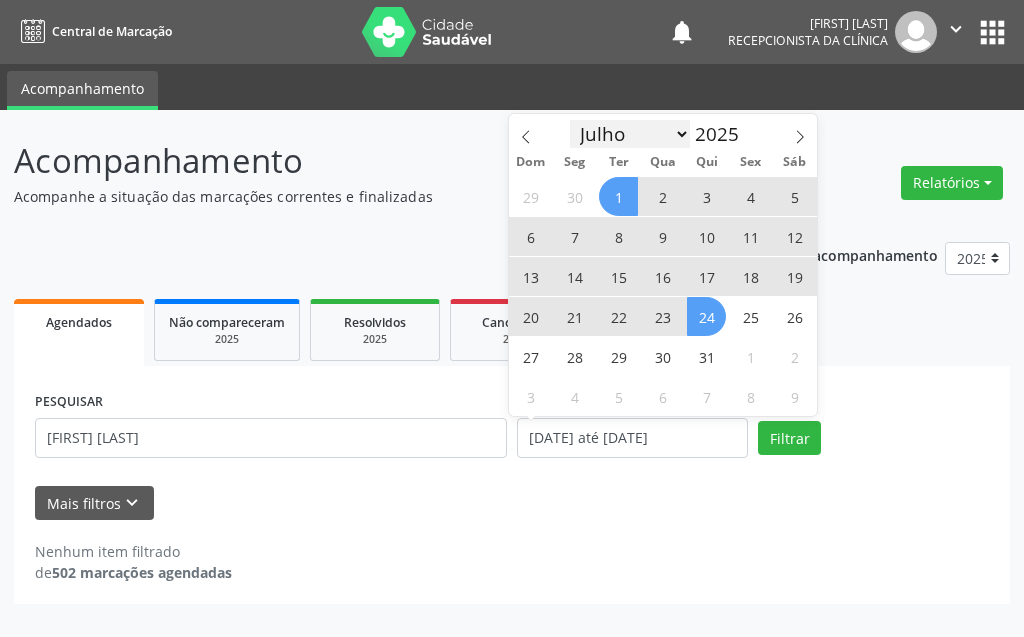 click on "Janeiro Fevereiro Março Abril Maio Junho Julho Agosto Setembro Outubro Novembro Dezembro" at bounding box center [630, 134] 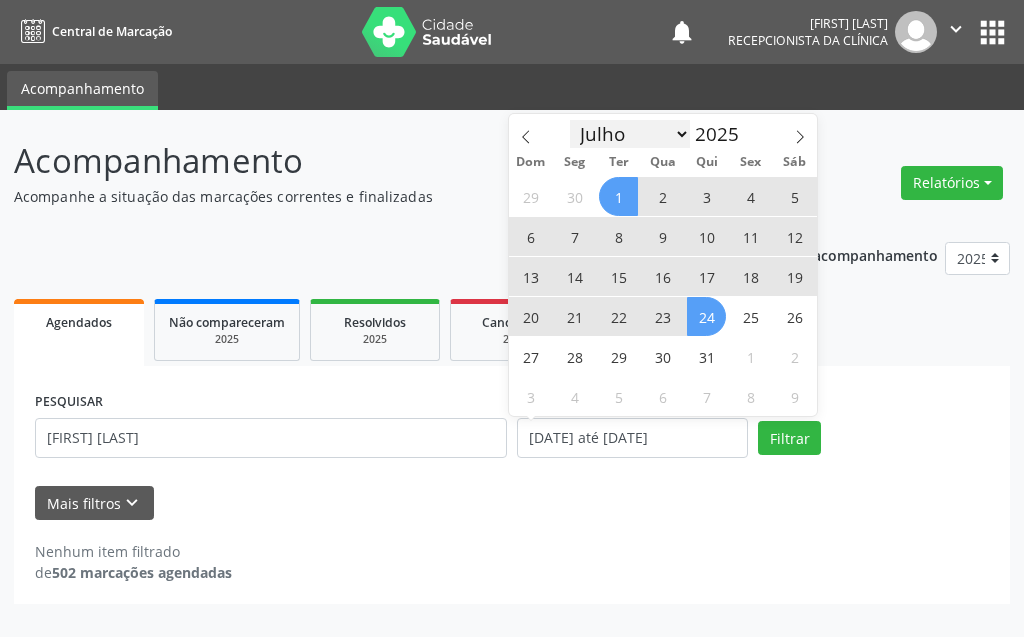 select on "7" 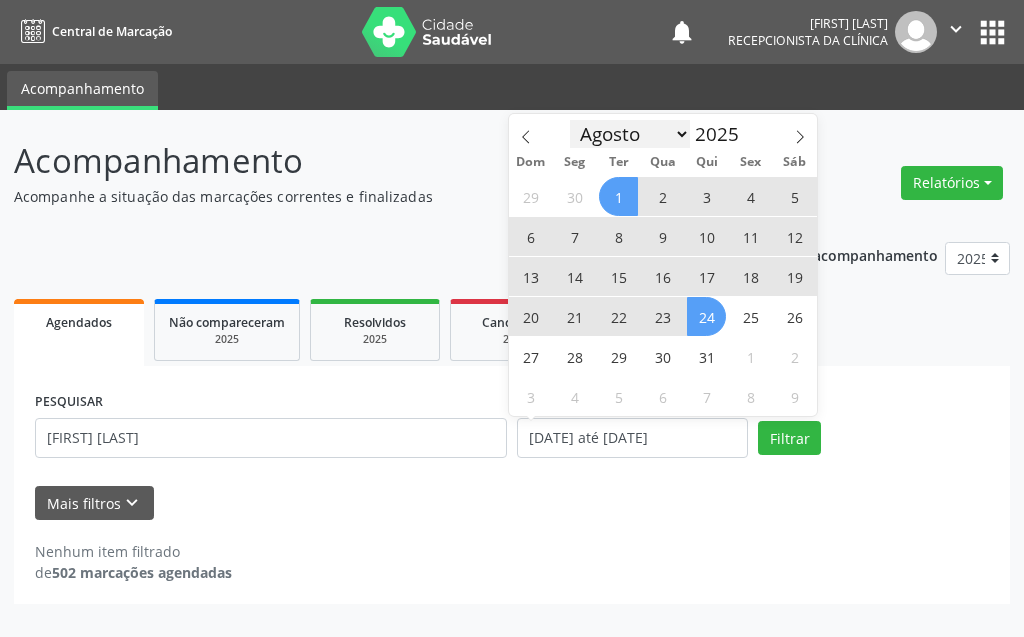 click on "Janeiro Fevereiro Março Abril Maio Junho Julho Agosto Setembro Outubro Novembro Dezembro" at bounding box center (630, 134) 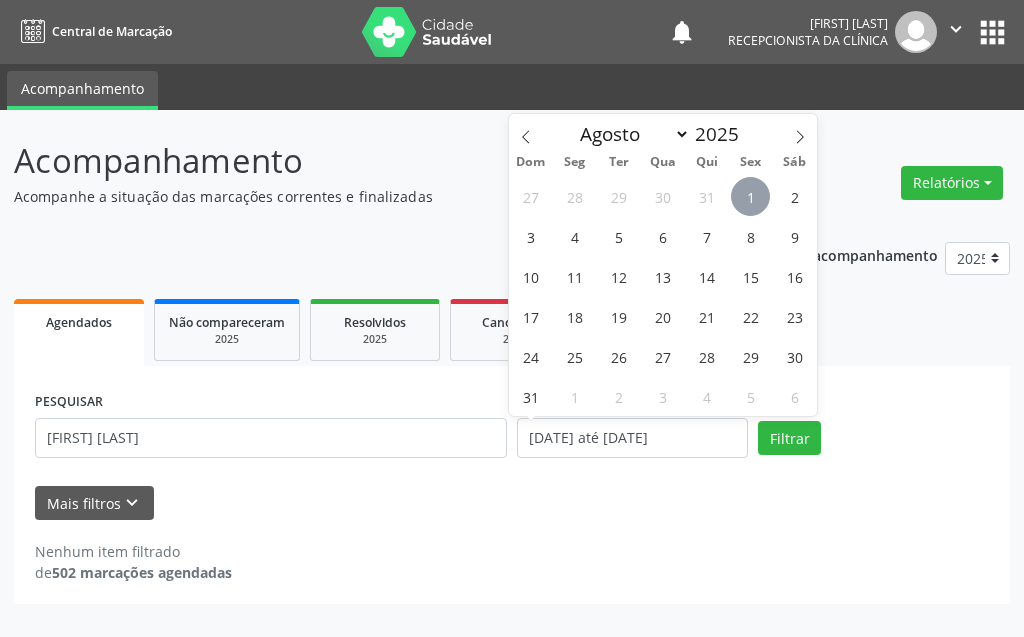 click on "1" at bounding box center (750, 196) 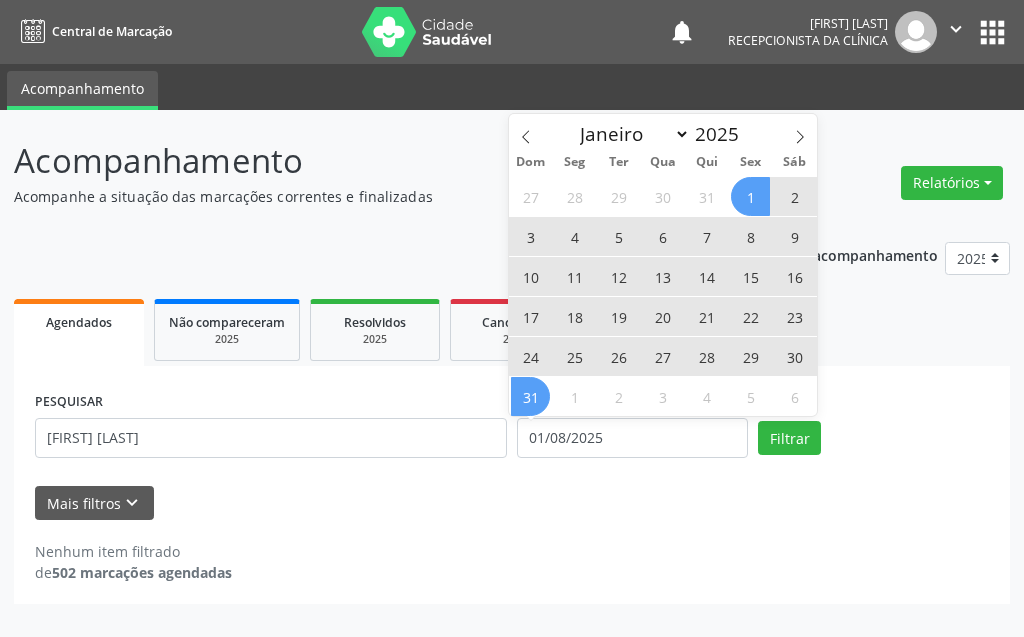 click on "31" at bounding box center (530, 396) 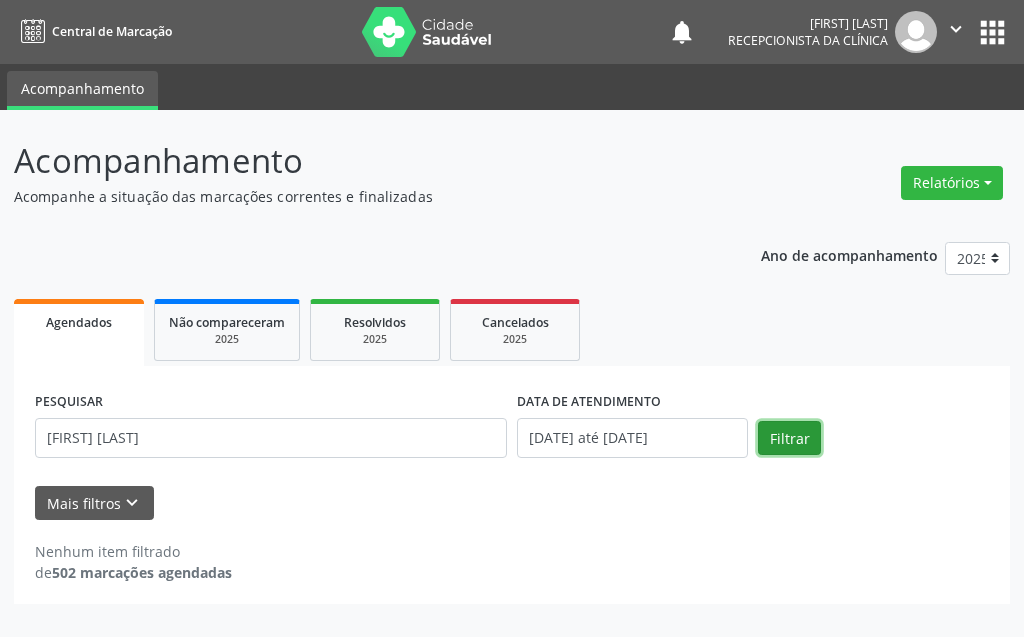 click on "Filtrar" at bounding box center (789, 438) 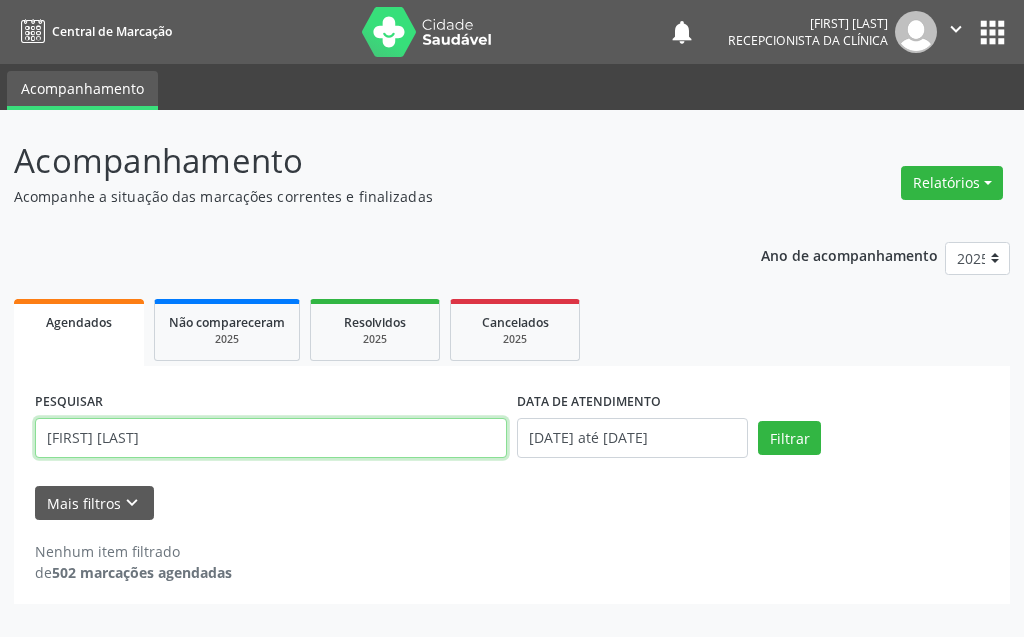 drag, startPoint x: 281, startPoint y: 439, endPoint x: 0, endPoint y: 451, distance: 281.2561 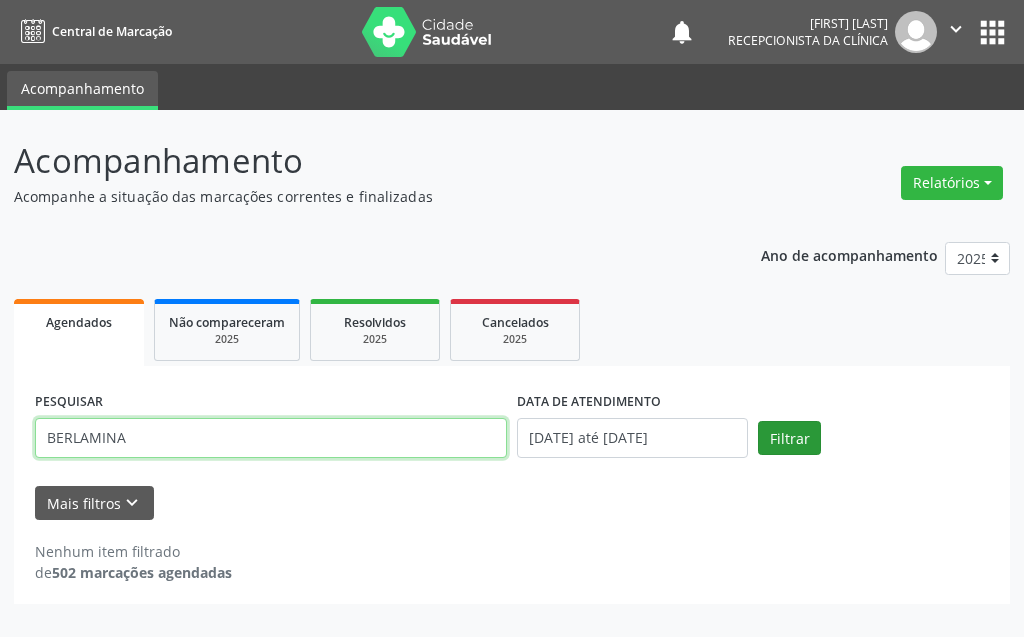 type on "BERLAMINA" 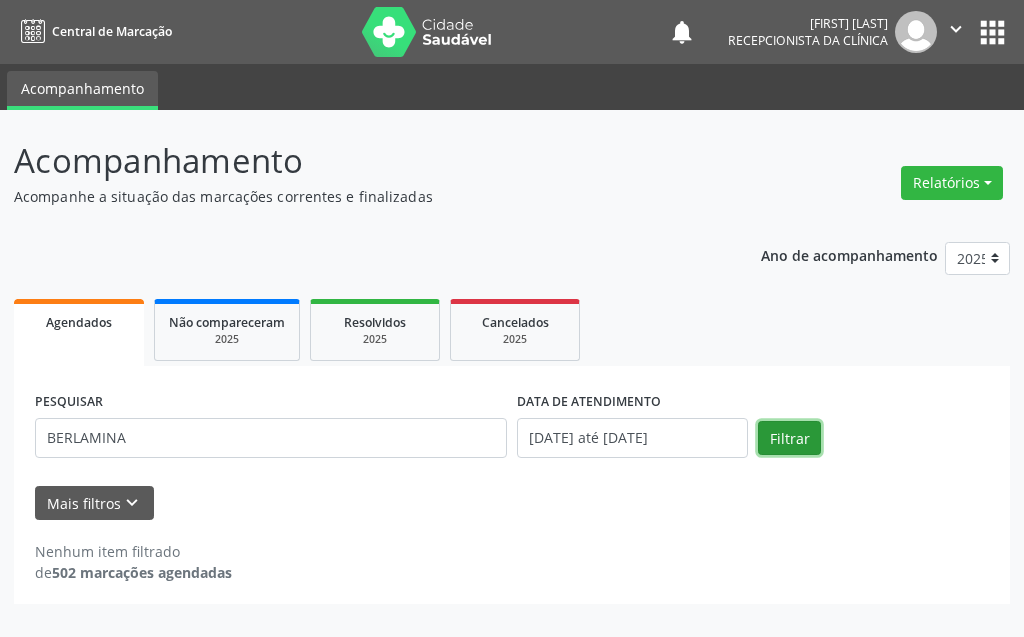 click on "Filtrar" at bounding box center [789, 438] 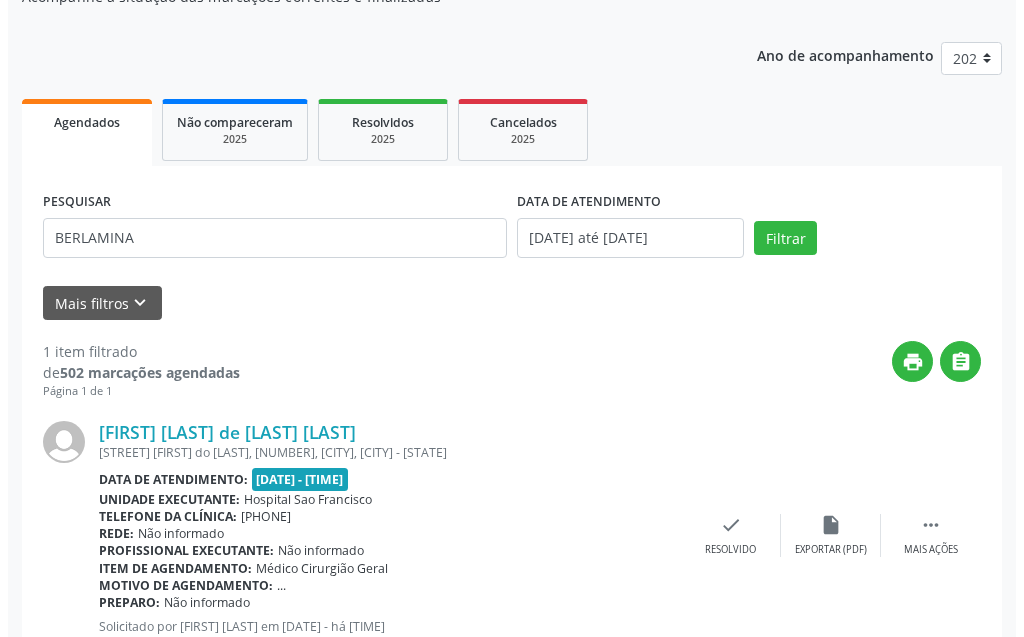 scroll, scrollTop: 268, scrollLeft: 0, axis: vertical 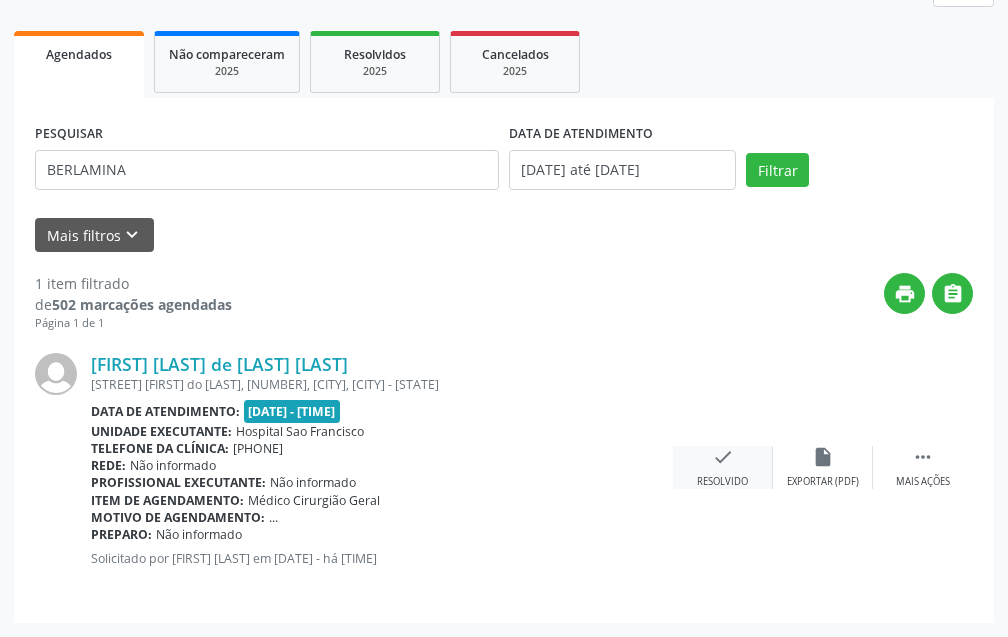 click on "check
Resolvido" at bounding box center (723, 467) 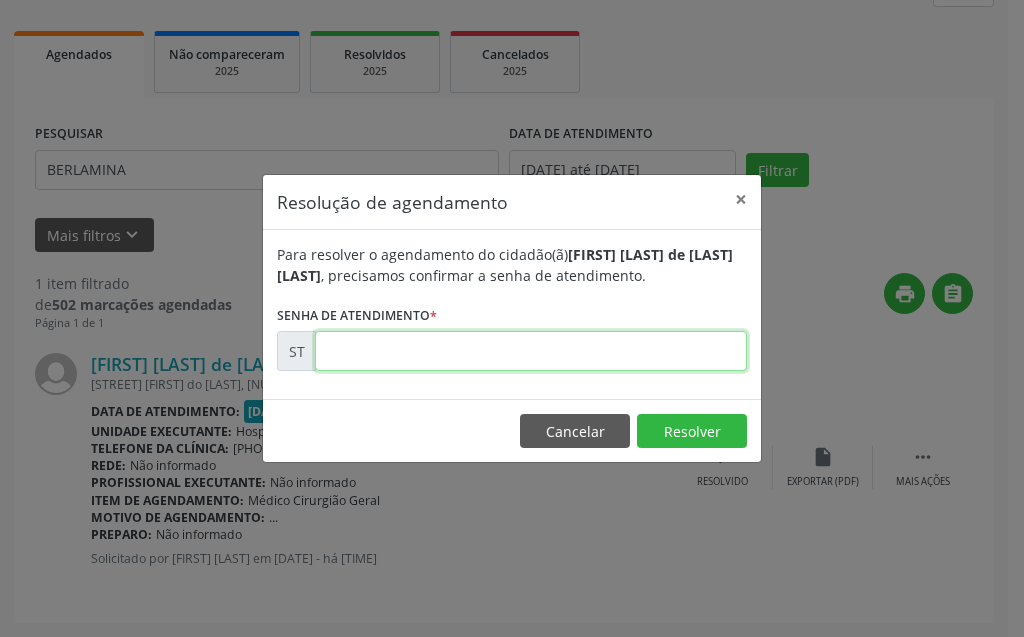 click at bounding box center (531, 351) 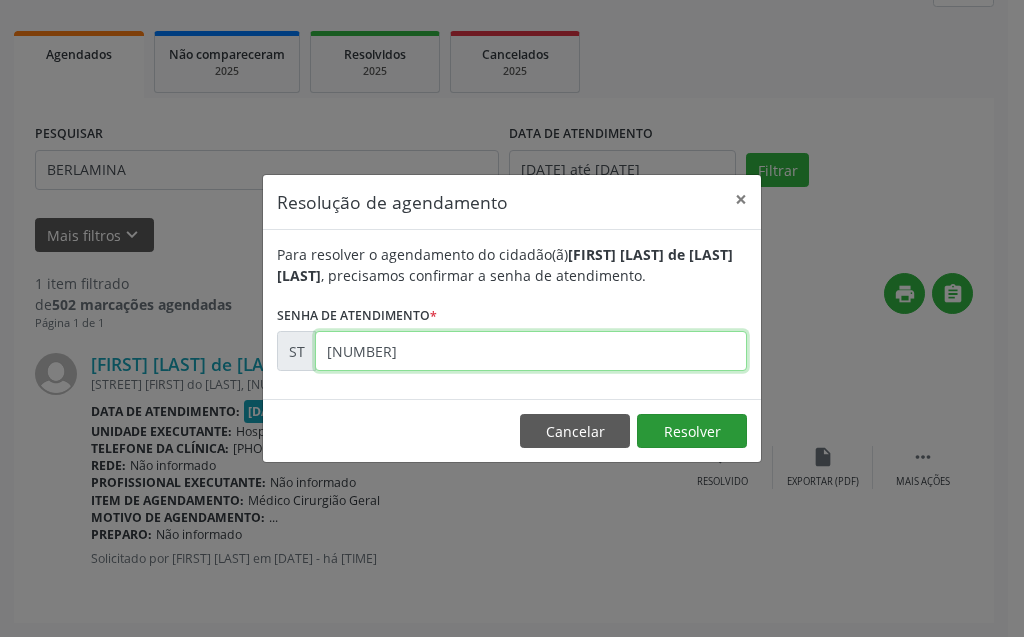 type on "[NUMBER]" 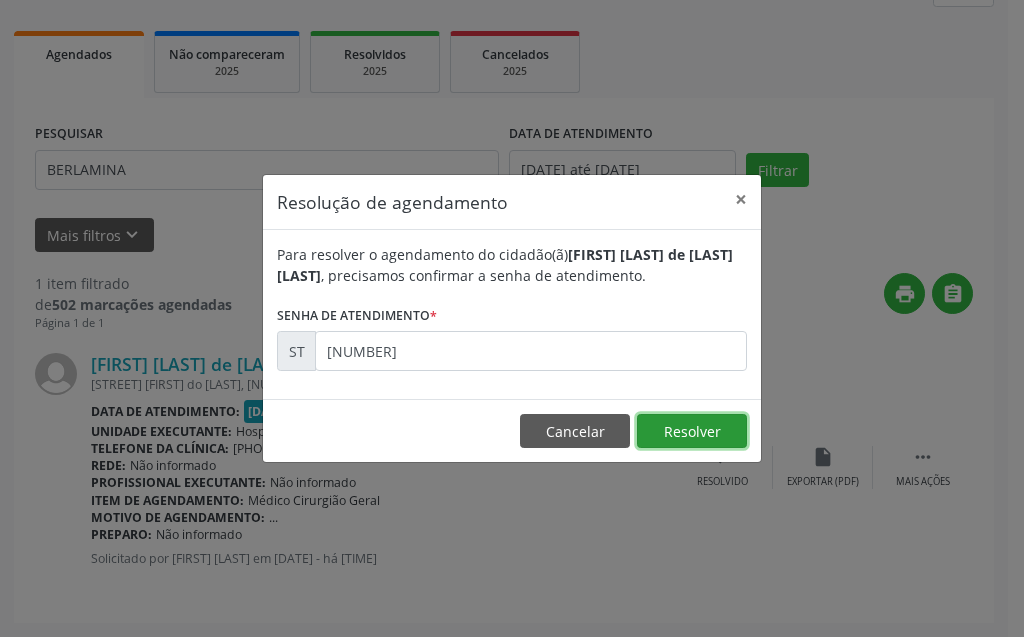 click on "Resolver" at bounding box center [692, 431] 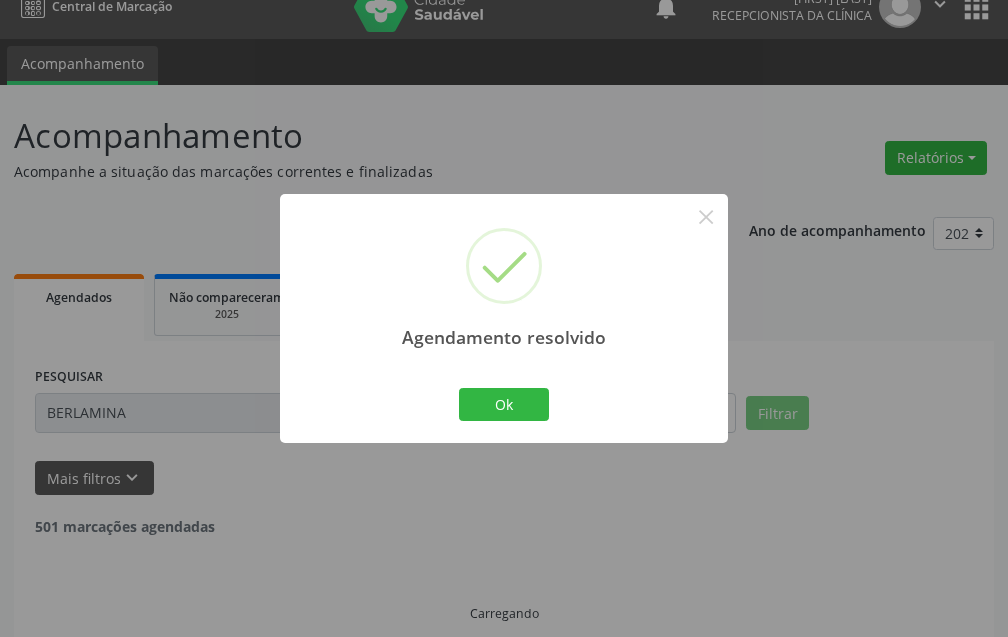 scroll, scrollTop: 46, scrollLeft: 0, axis: vertical 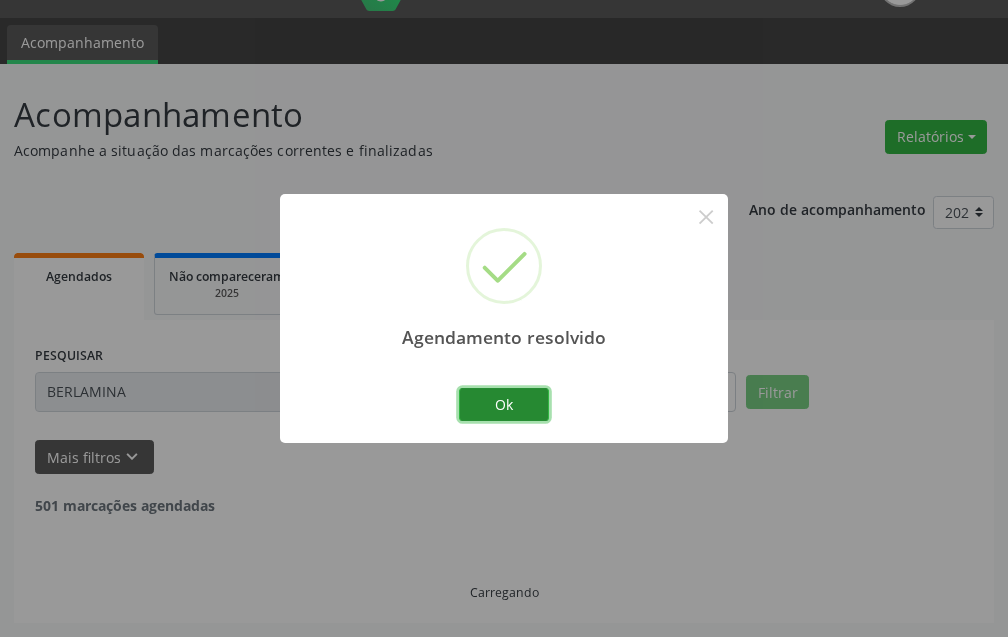 click on "Ok" at bounding box center (504, 405) 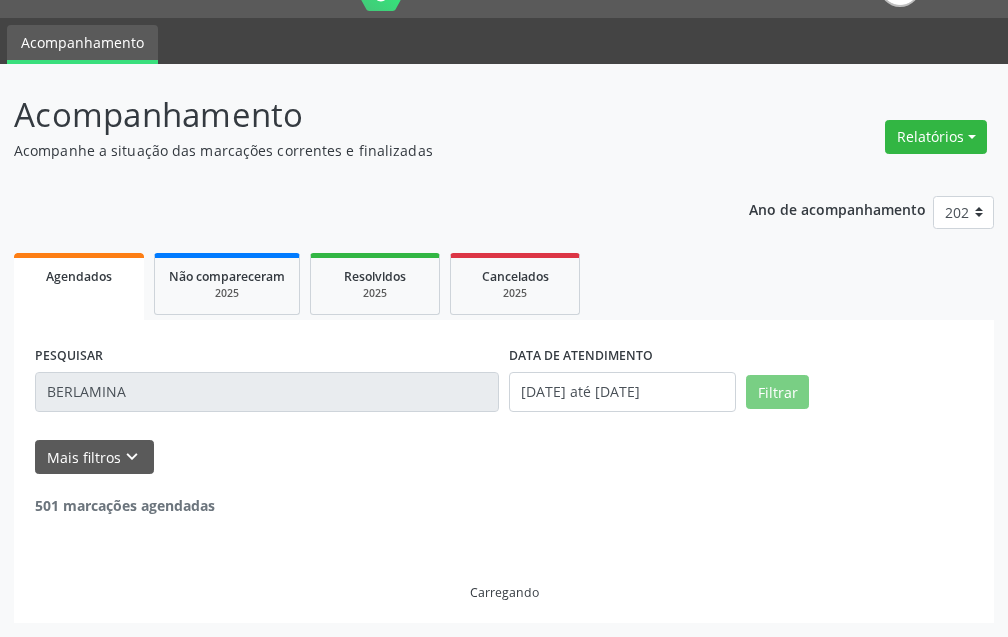 scroll, scrollTop: 0, scrollLeft: 0, axis: both 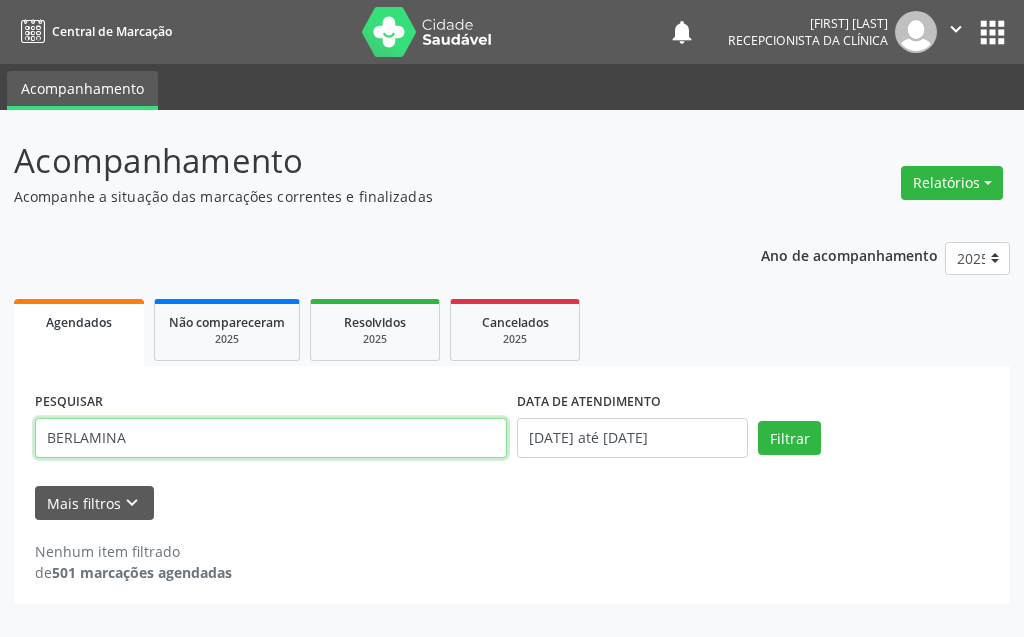 drag, startPoint x: 461, startPoint y: 435, endPoint x: 0, endPoint y: 456, distance: 461.47806 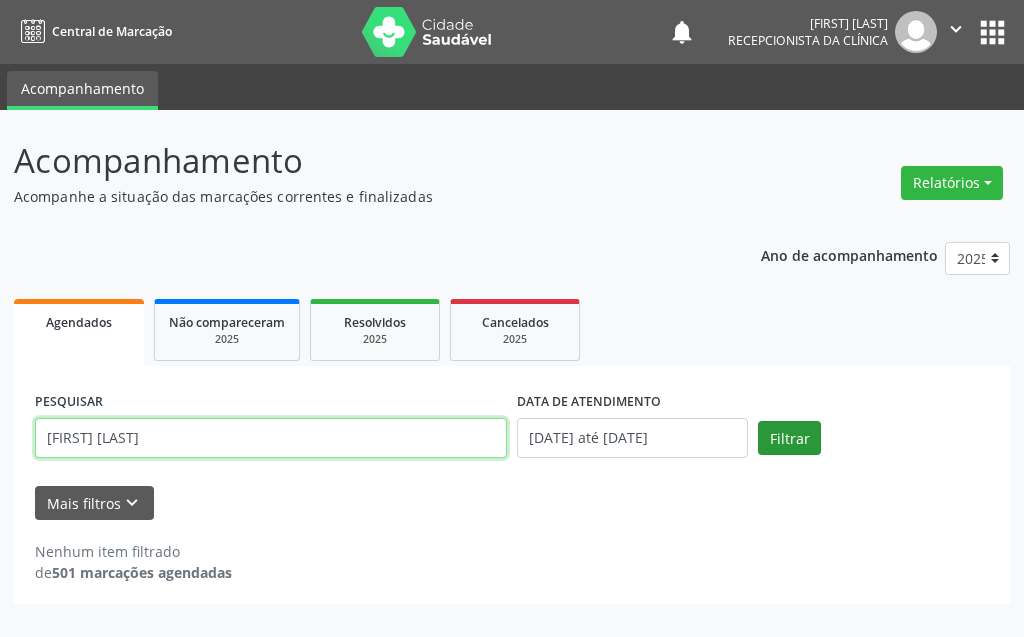 type on "[FIRST] [LAST]" 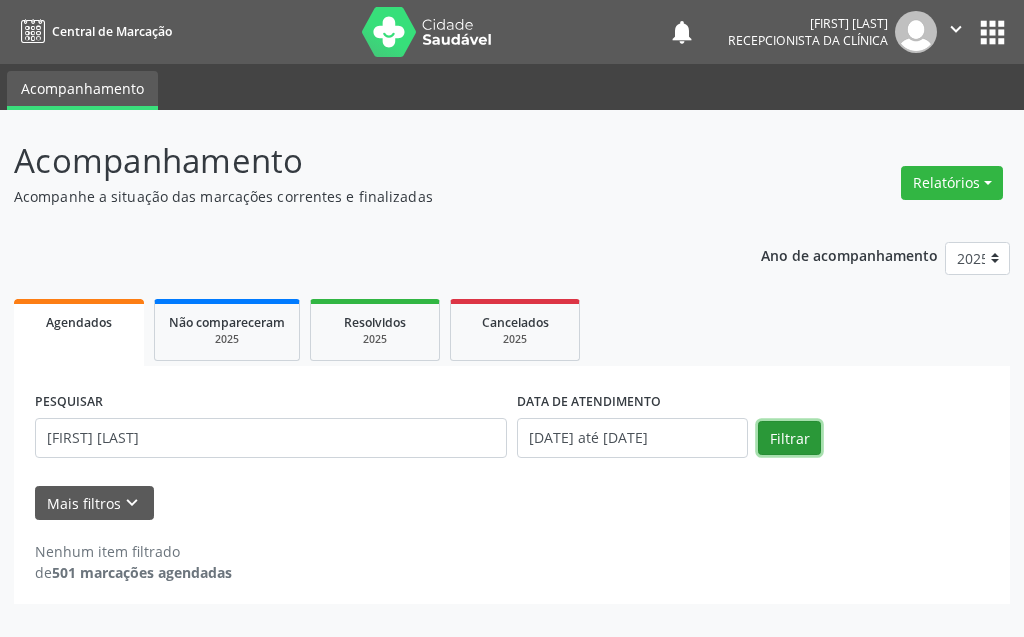 click on "Filtrar" at bounding box center (789, 438) 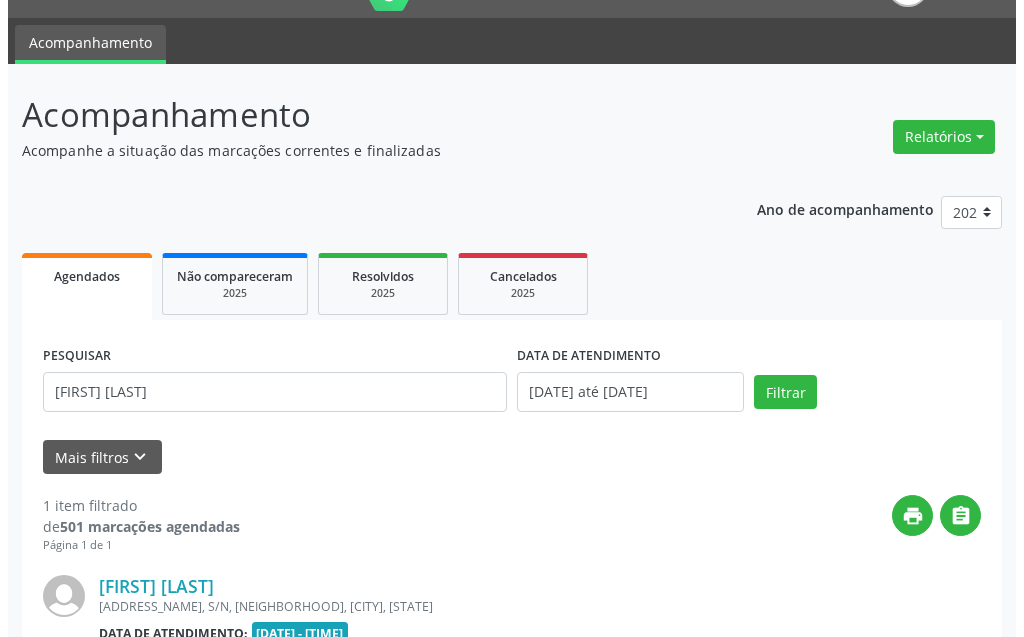 scroll, scrollTop: 268, scrollLeft: 0, axis: vertical 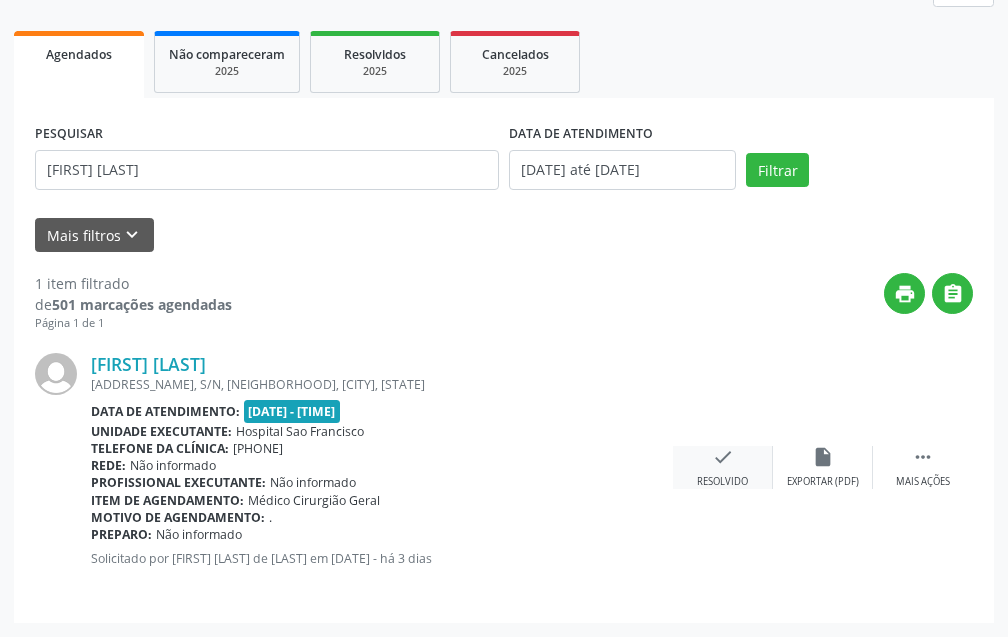 click on "Resolvido" at bounding box center (722, 482) 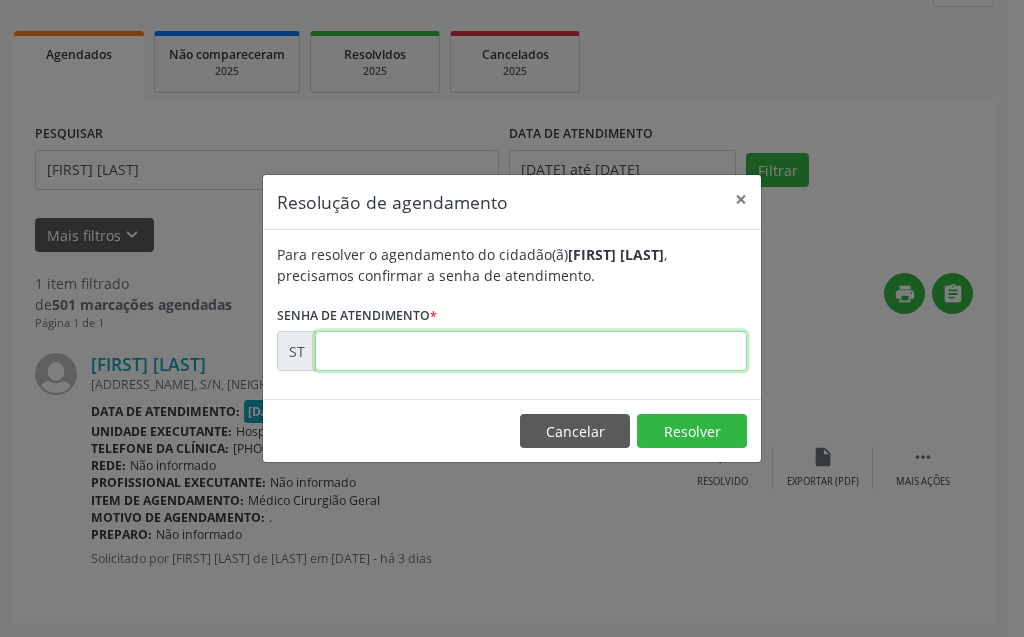 click at bounding box center (531, 351) 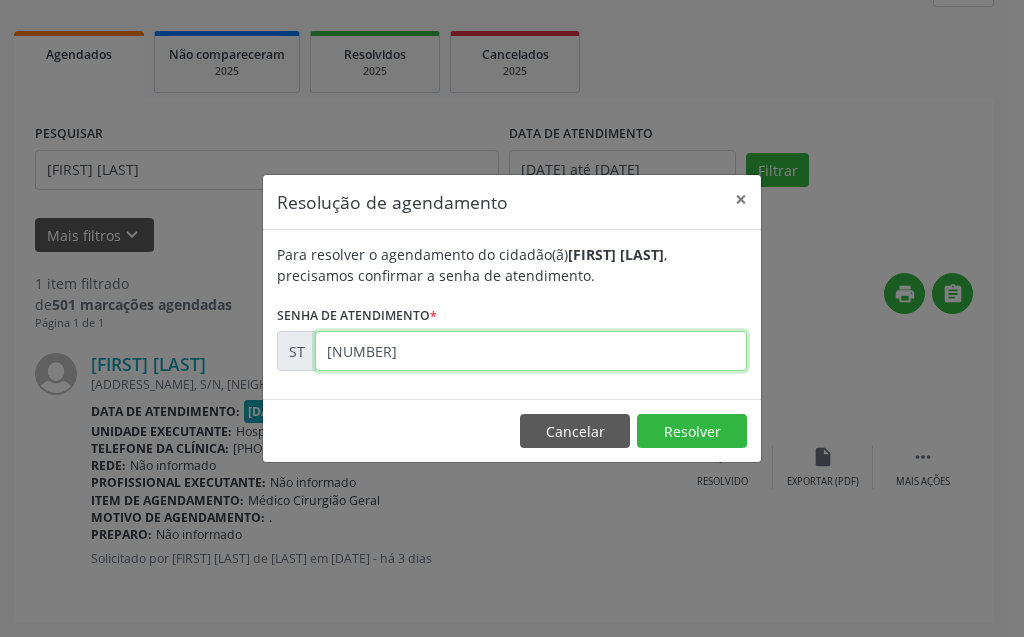 type on "[NUMBER]" 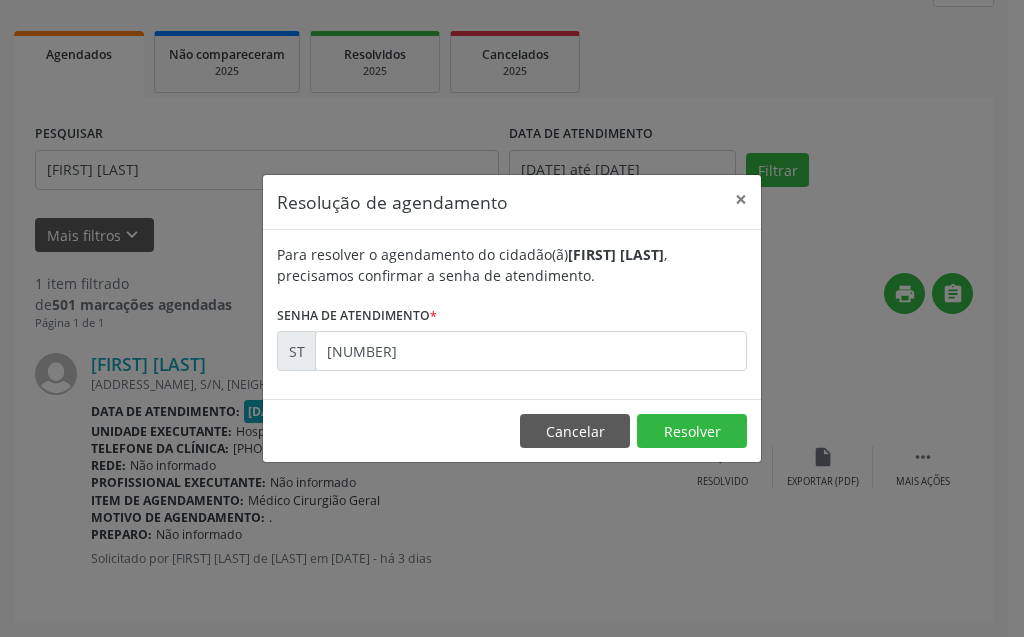 click on "Cancelar Resolver" at bounding box center [512, 430] 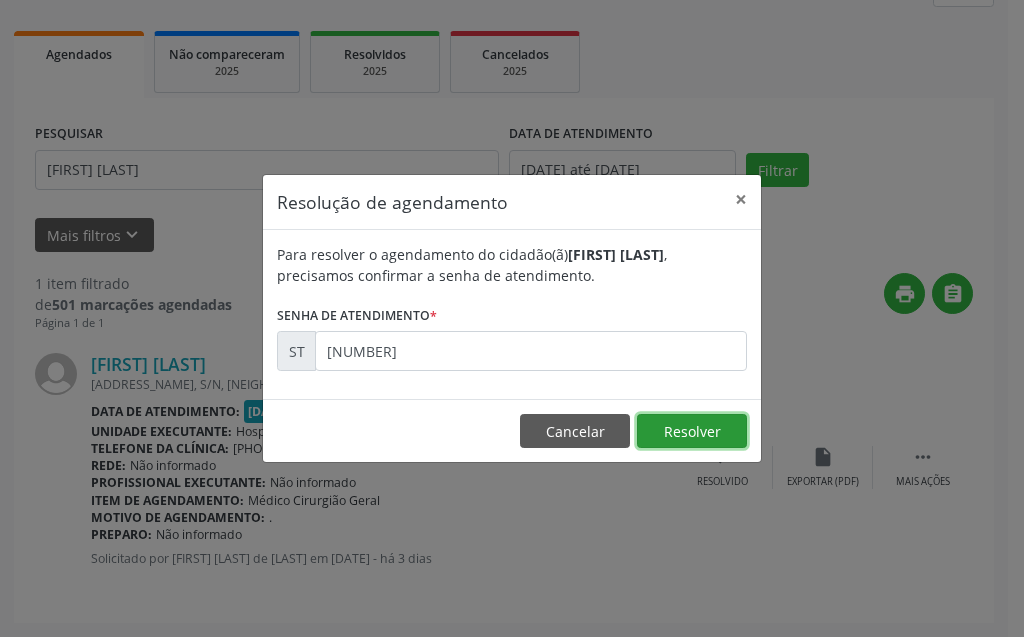 click on "Resolver" at bounding box center (692, 431) 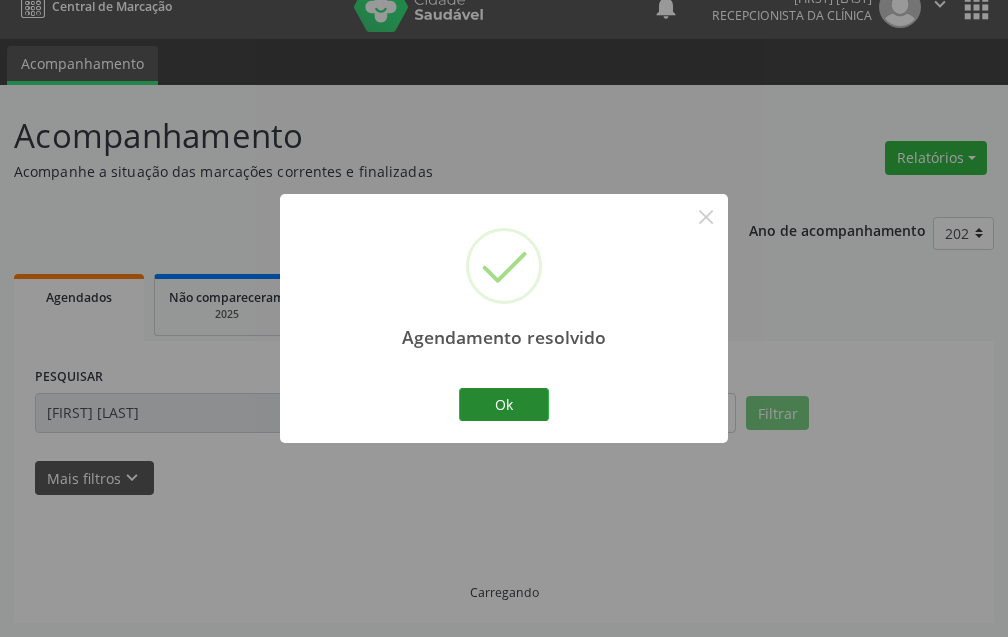 scroll, scrollTop: 46, scrollLeft: 0, axis: vertical 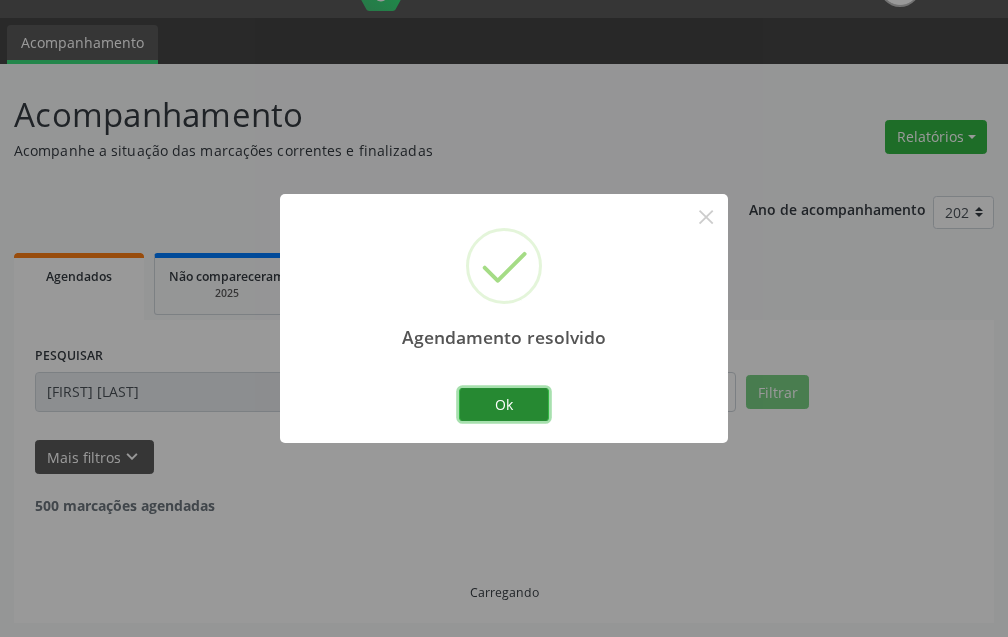 click on "Ok" at bounding box center (504, 405) 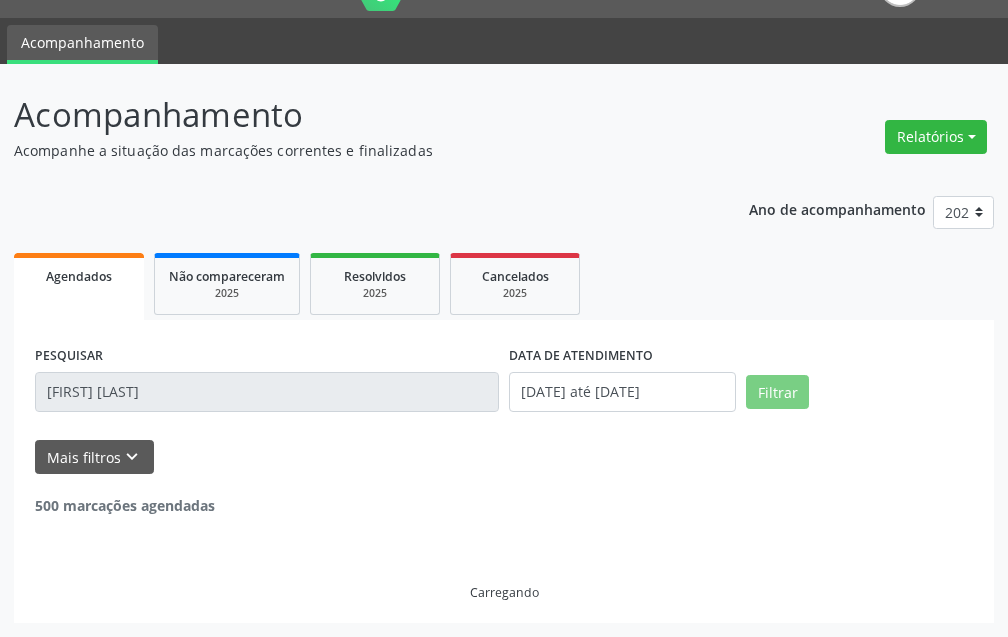 scroll, scrollTop: 0, scrollLeft: 0, axis: both 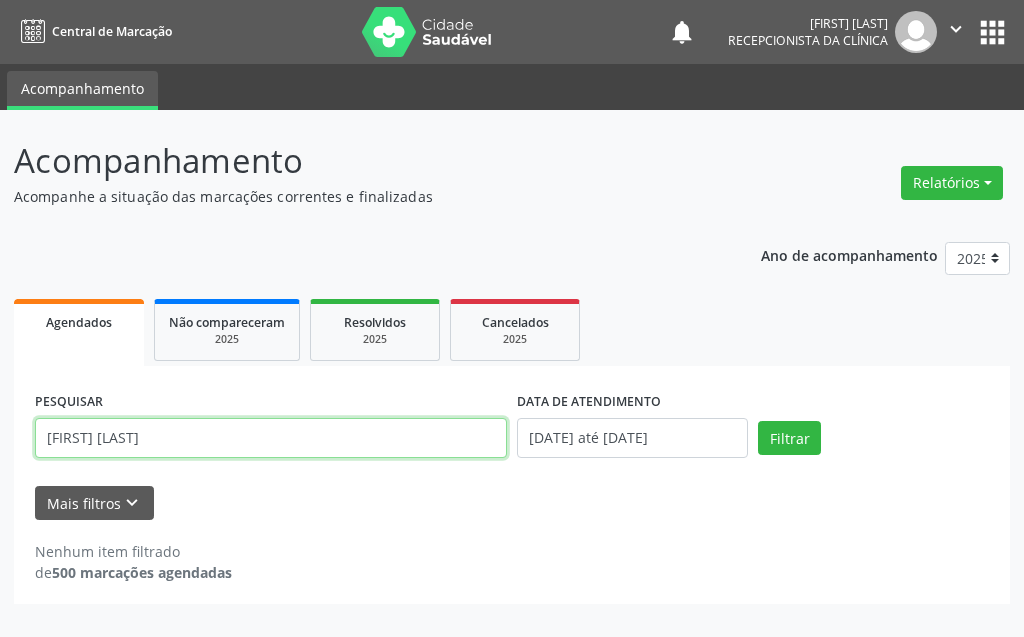 drag, startPoint x: 263, startPoint y: 455, endPoint x: 13, endPoint y: 478, distance: 251.05577 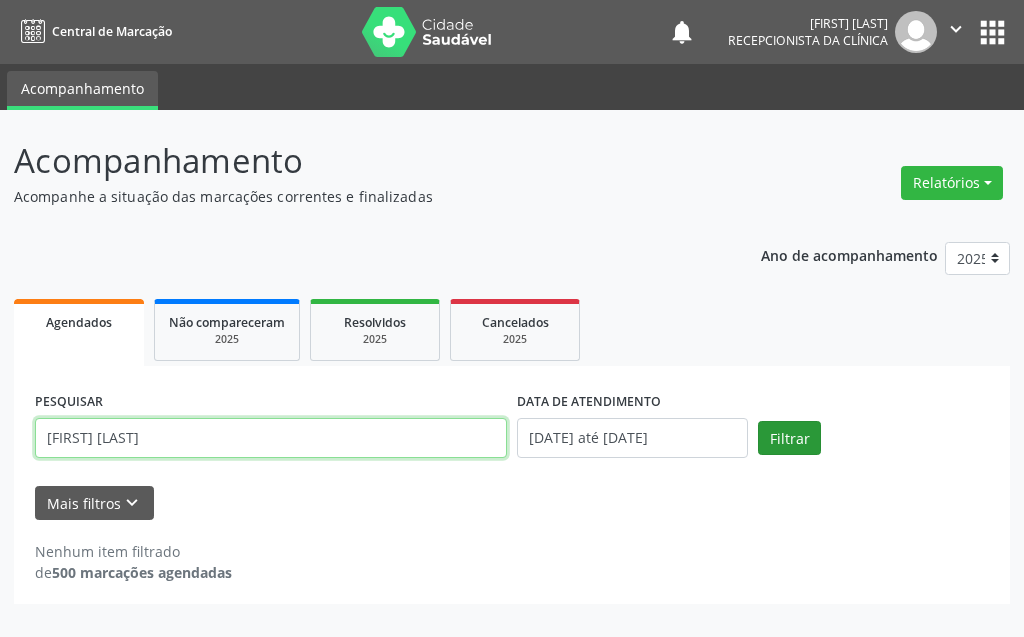 type on "[FIRST] [LAST]" 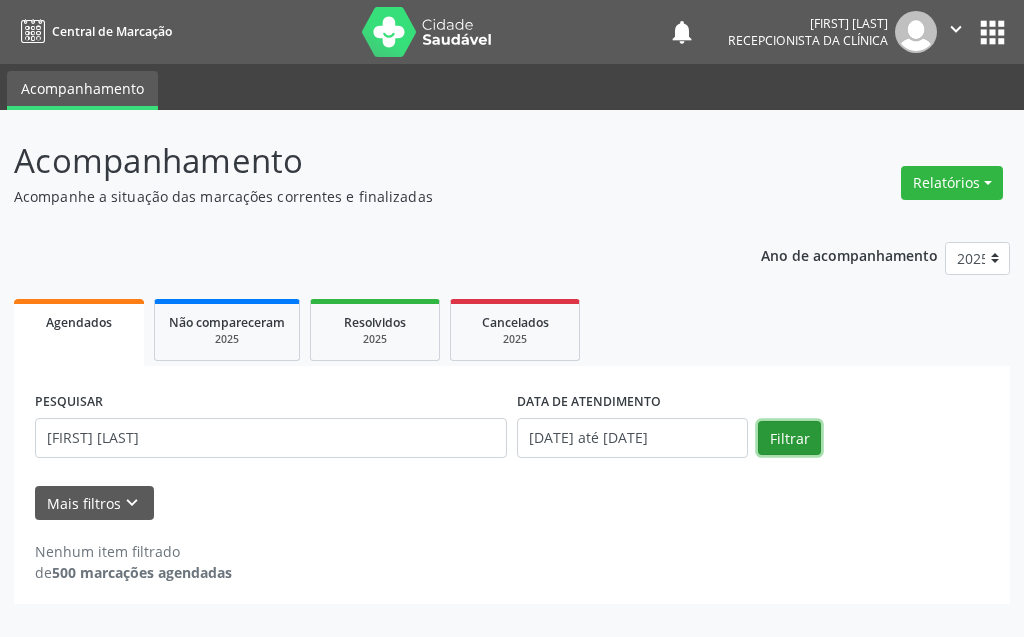 click on "Filtrar" at bounding box center (789, 438) 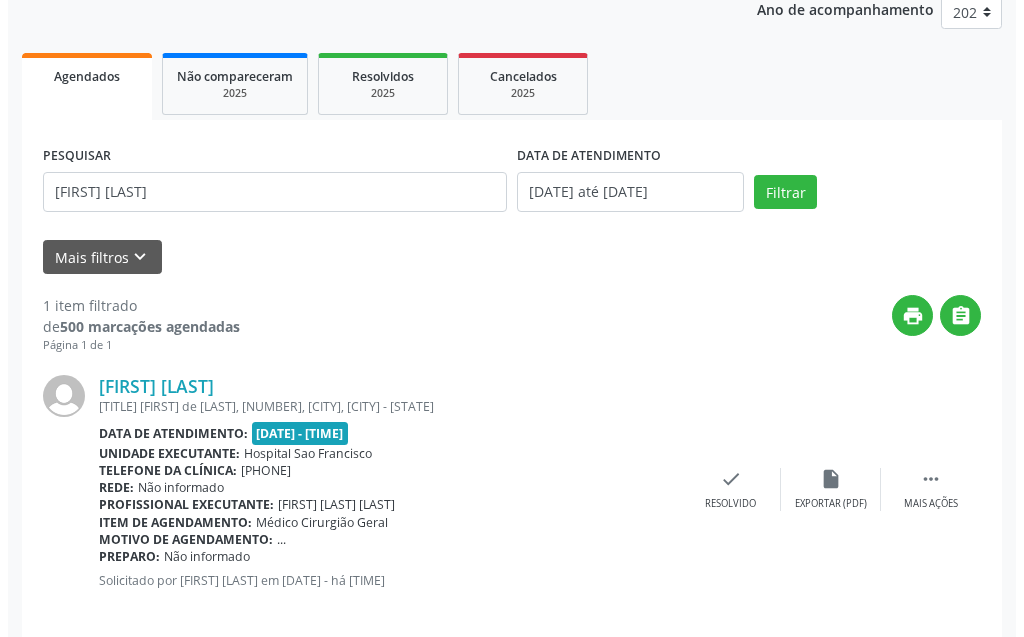 scroll, scrollTop: 268, scrollLeft: 0, axis: vertical 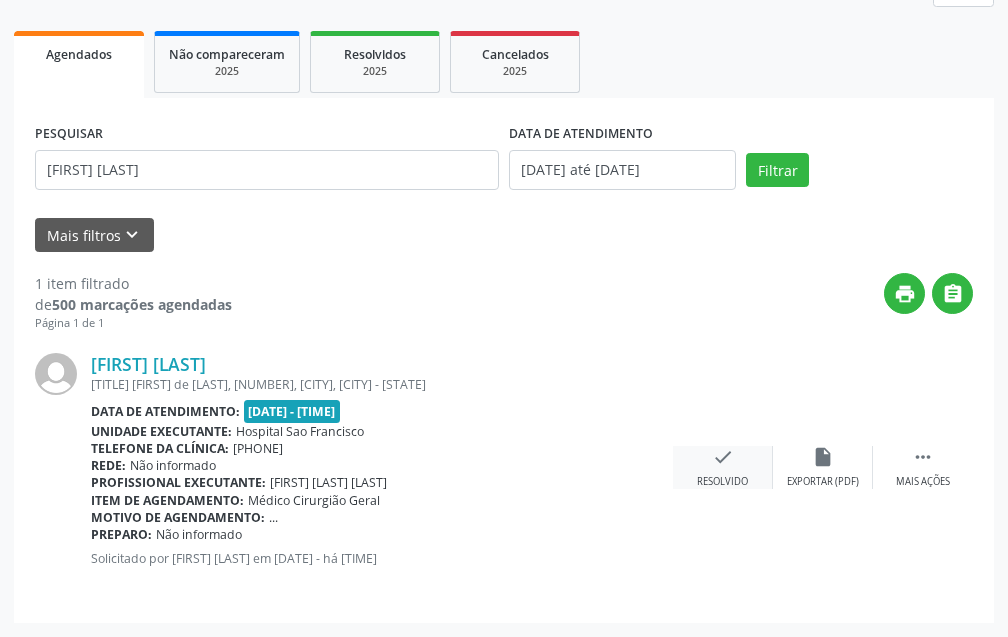 click on "check
Resolvido" at bounding box center (723, 467) 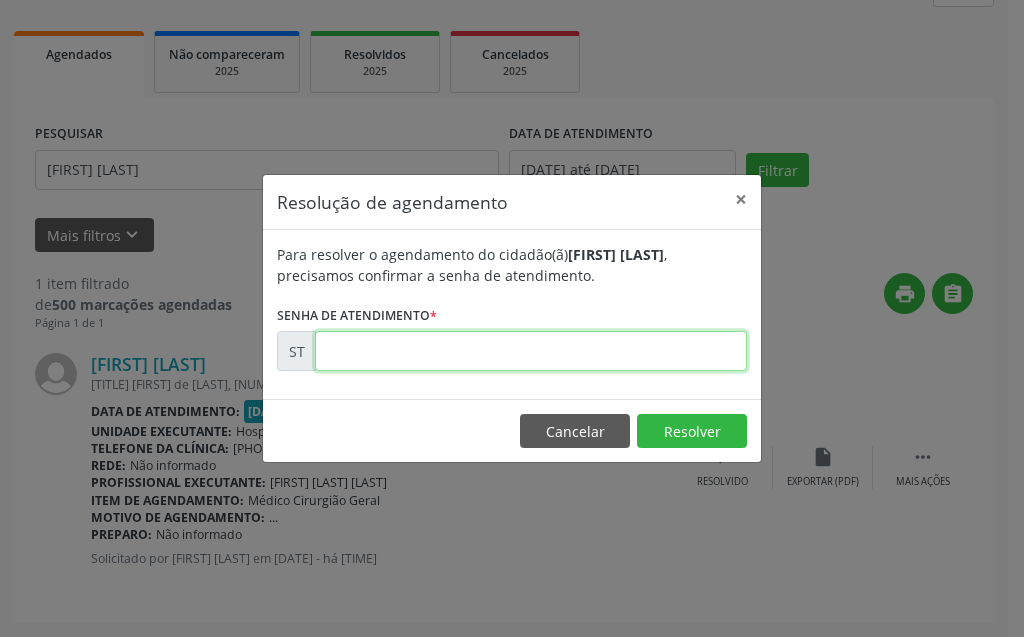 click at bounding box center (531, 351) 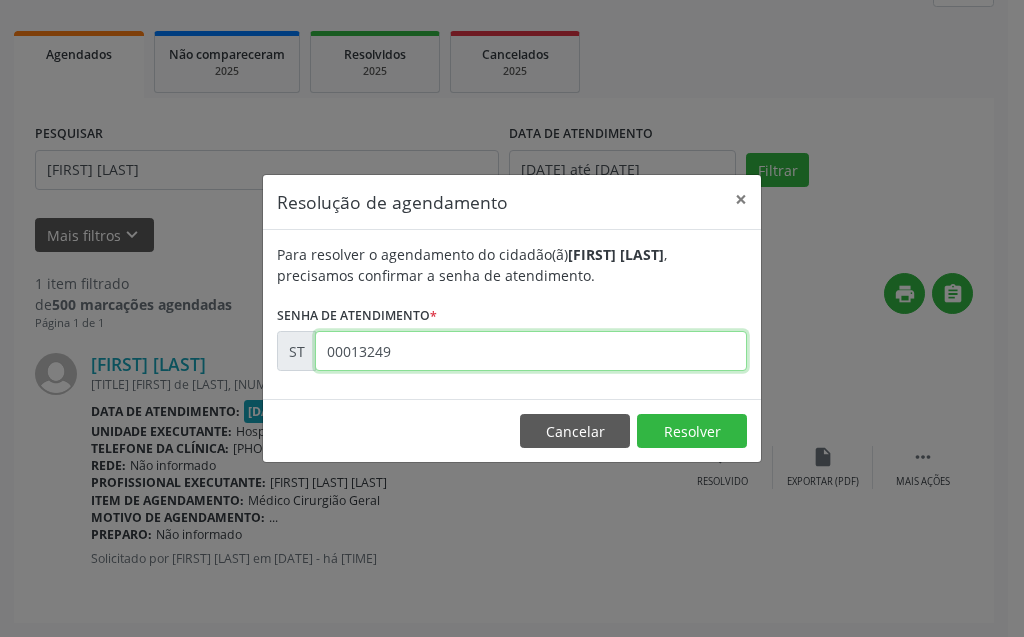 type on "00013249" 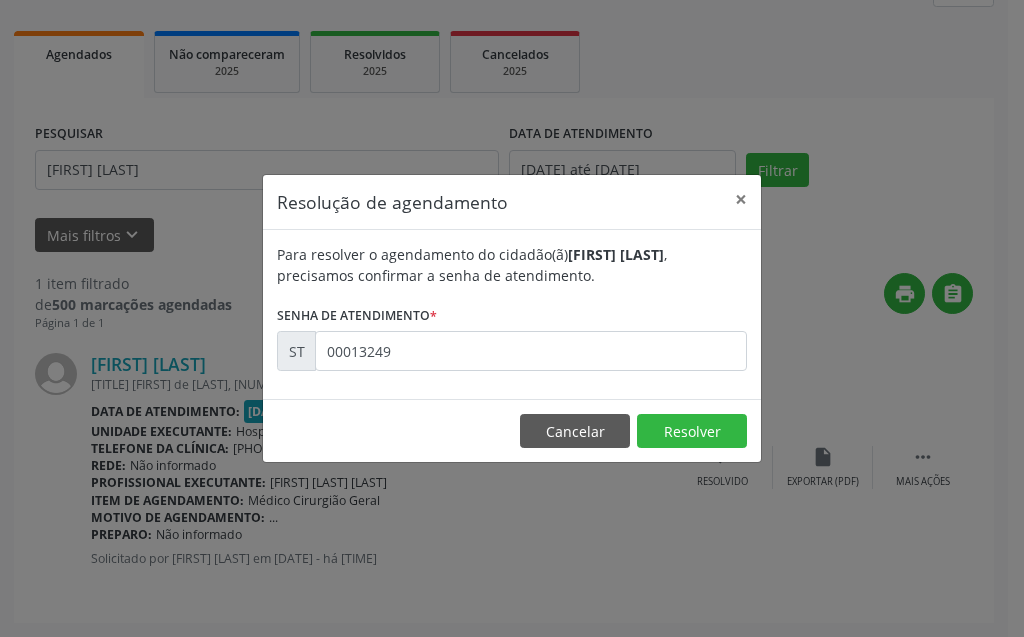 click on "Cancelar Resolver" at bounding box center (512, 430) 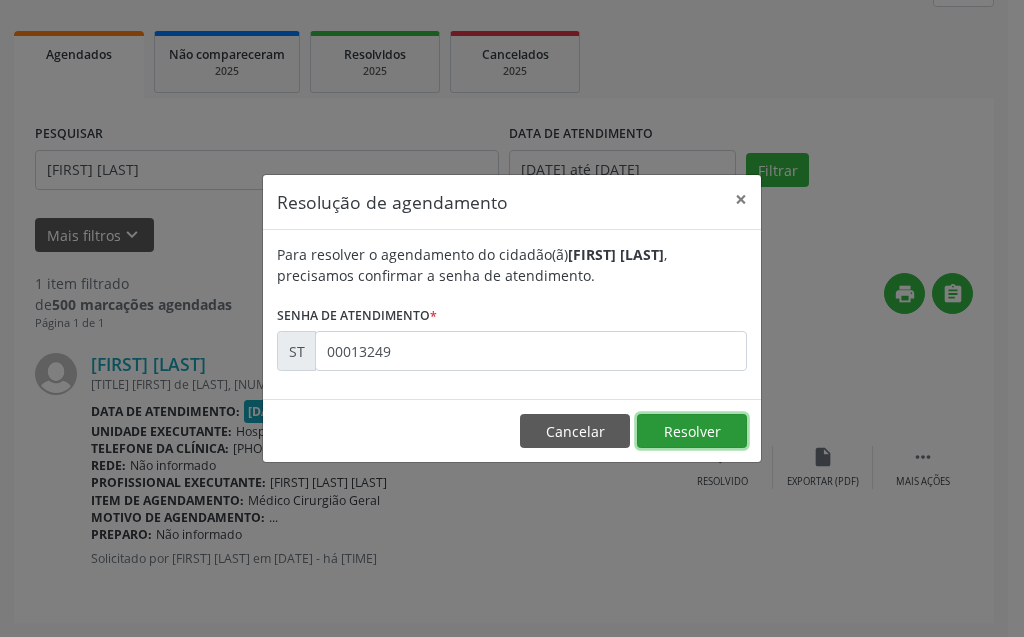 click on "Resolver" at bounding box center [692, 431] 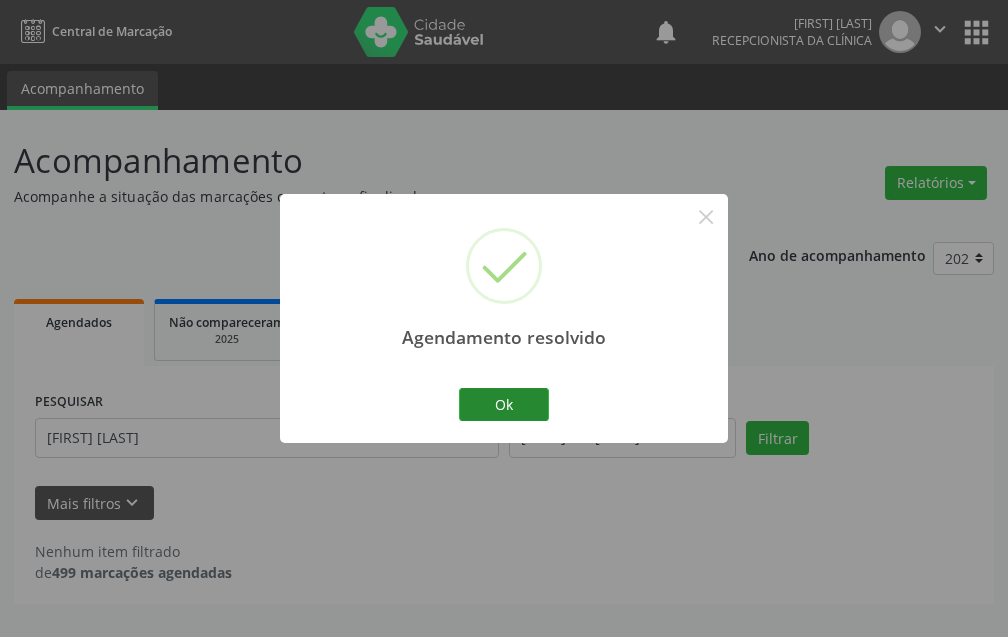 scroll, scrollTop: 0, scrollLeft: 0, axis: both 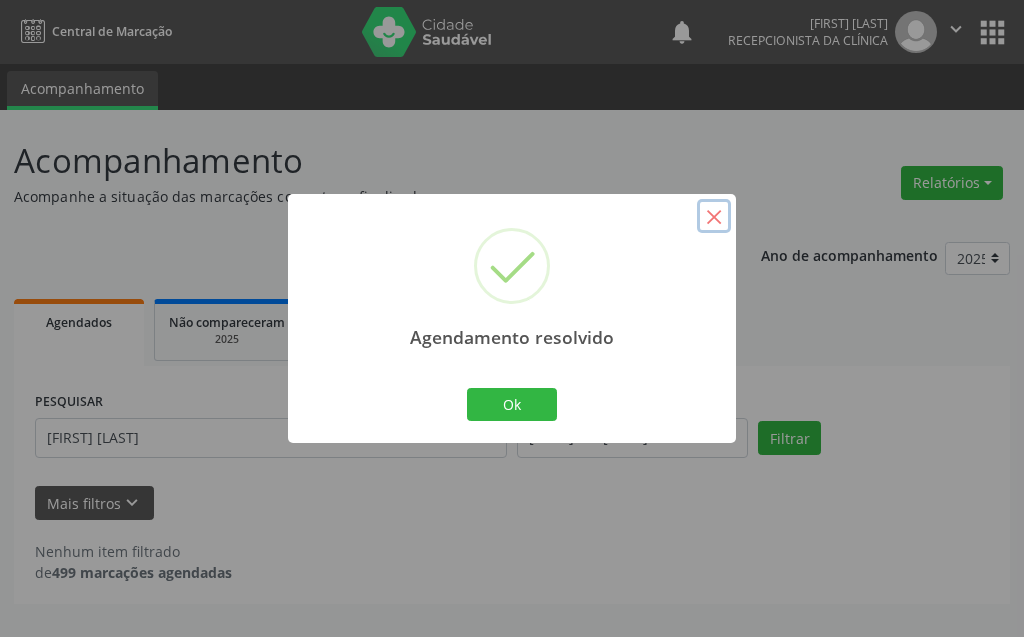 click on "×" at bounding box center [714, 216] 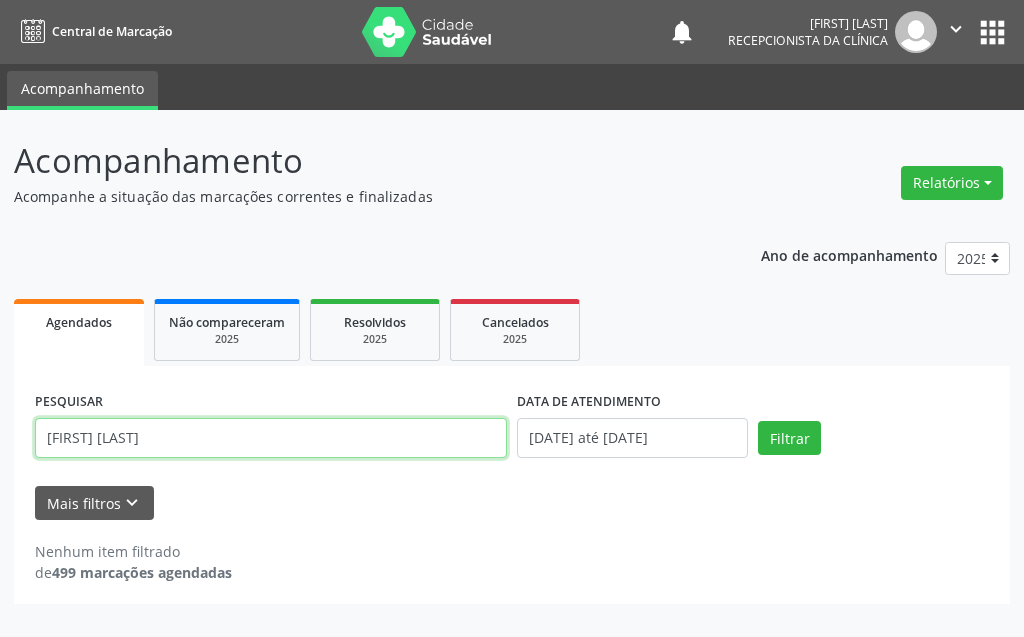 drag, startPoint x: 228, startPoint y: 454, endPoint x: 0, endPoint y: 468, distance: 228.42941 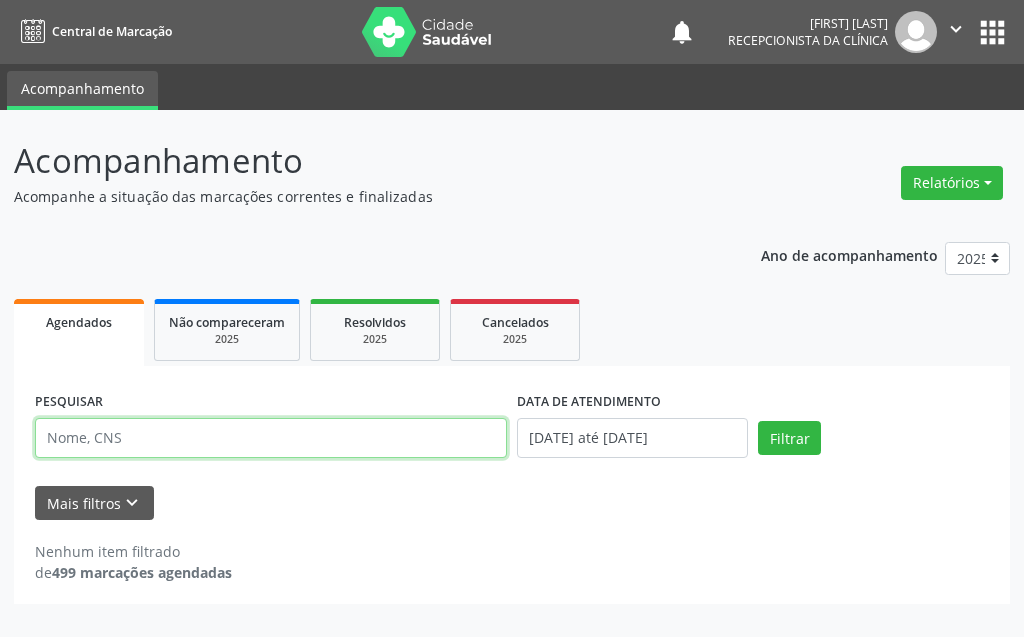 click at bounding box center (271, 438) 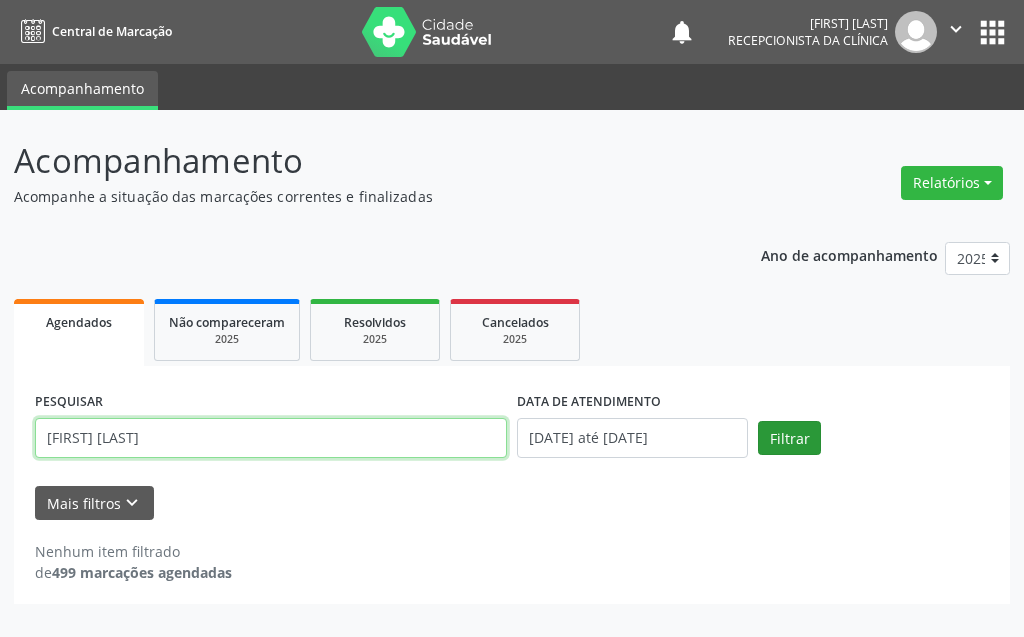 type on "[FIRST] [LAST]" 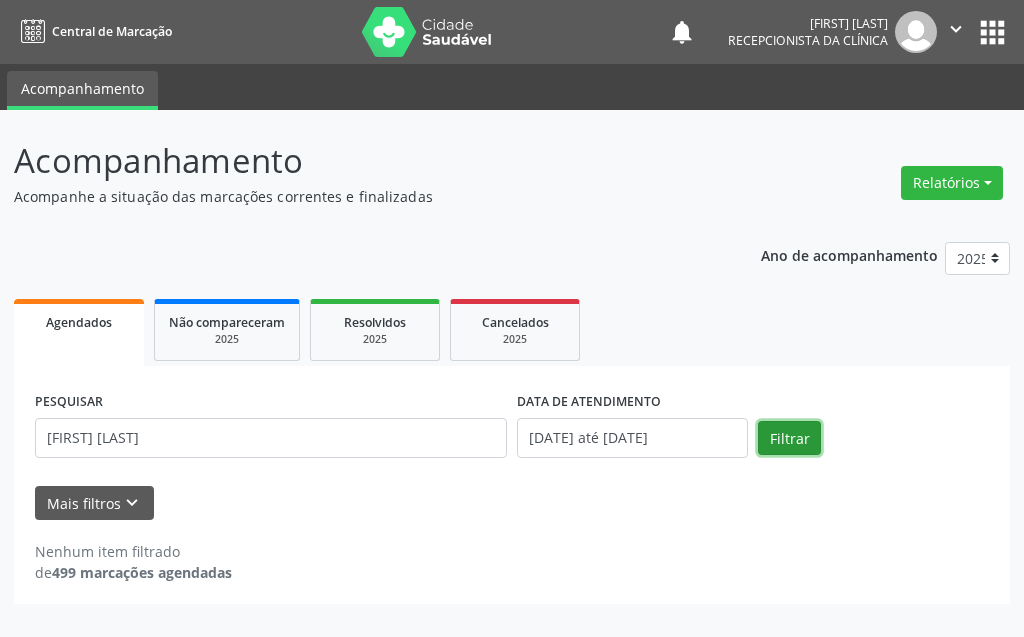click on "Filtrar" at bounding box center (789, 438) 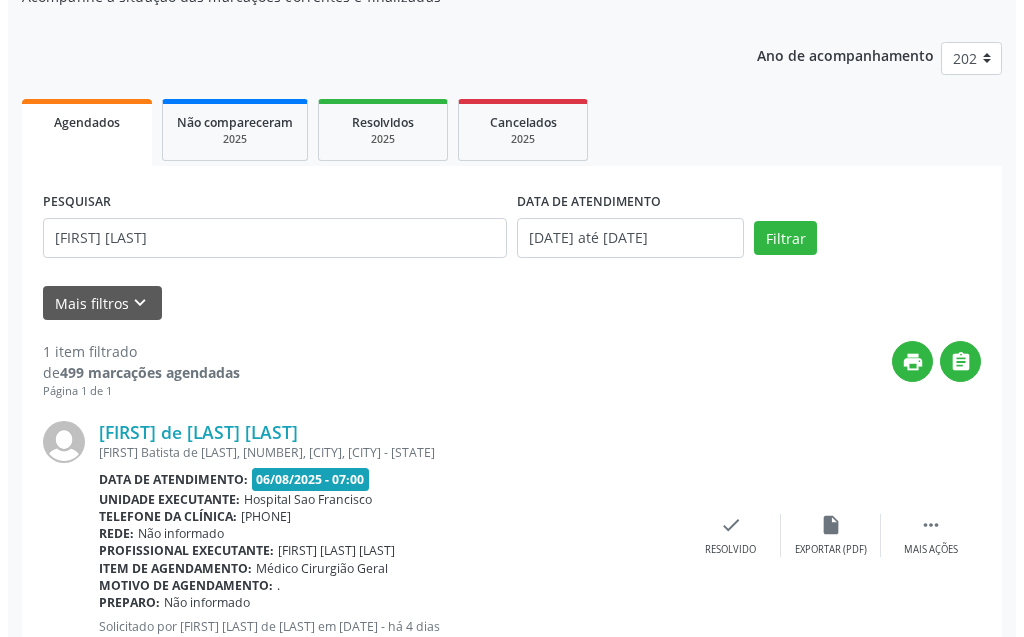scroll, scrollTop: 268, scrollLeft: 0, axis: vertical 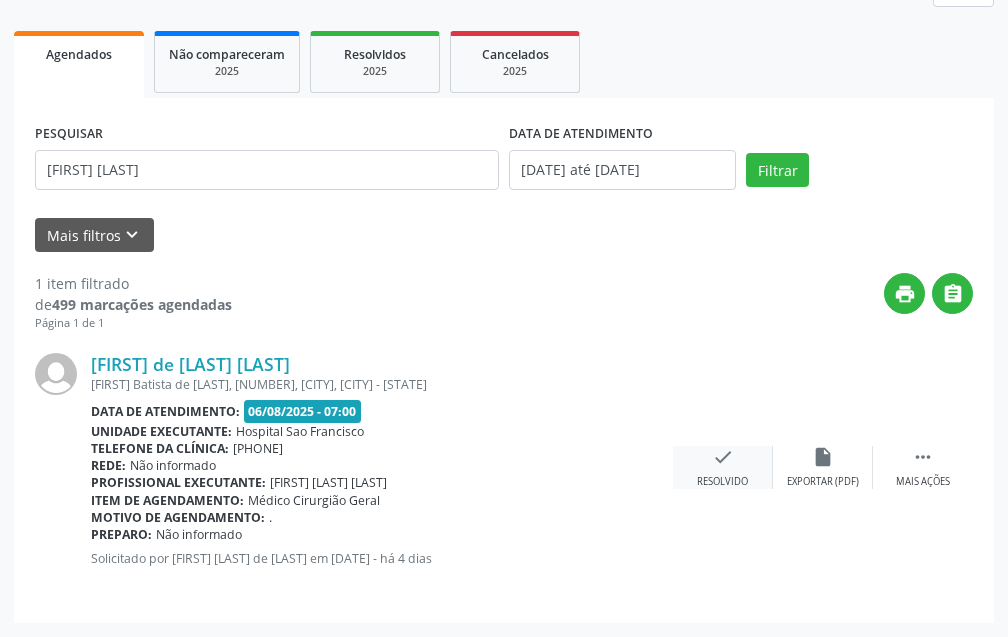 click on "check
Resolvido" at bounding box center (723, 467) 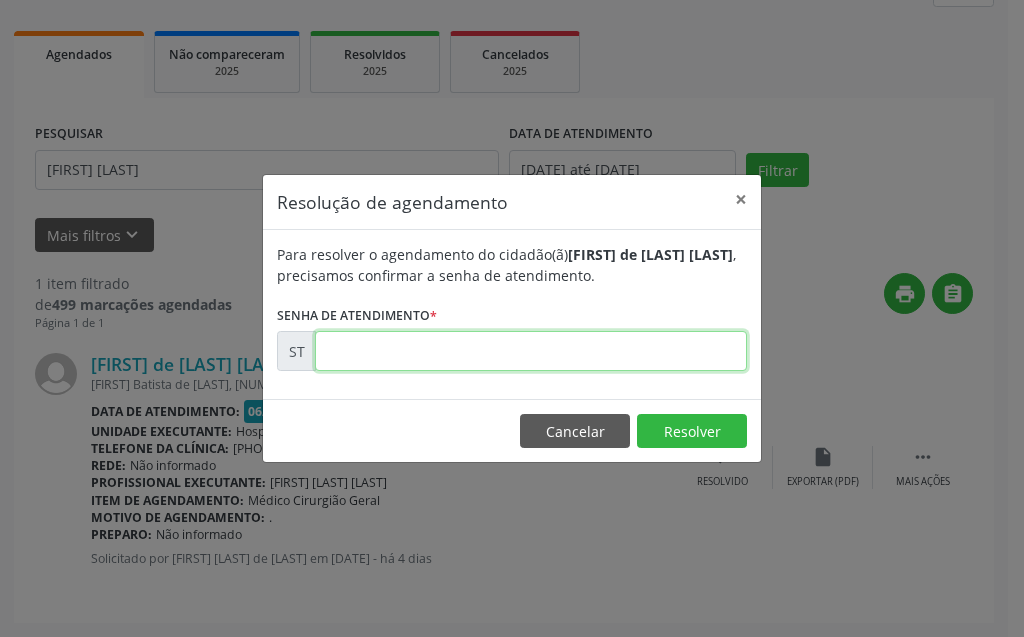 click at bounding box center (531, 351) 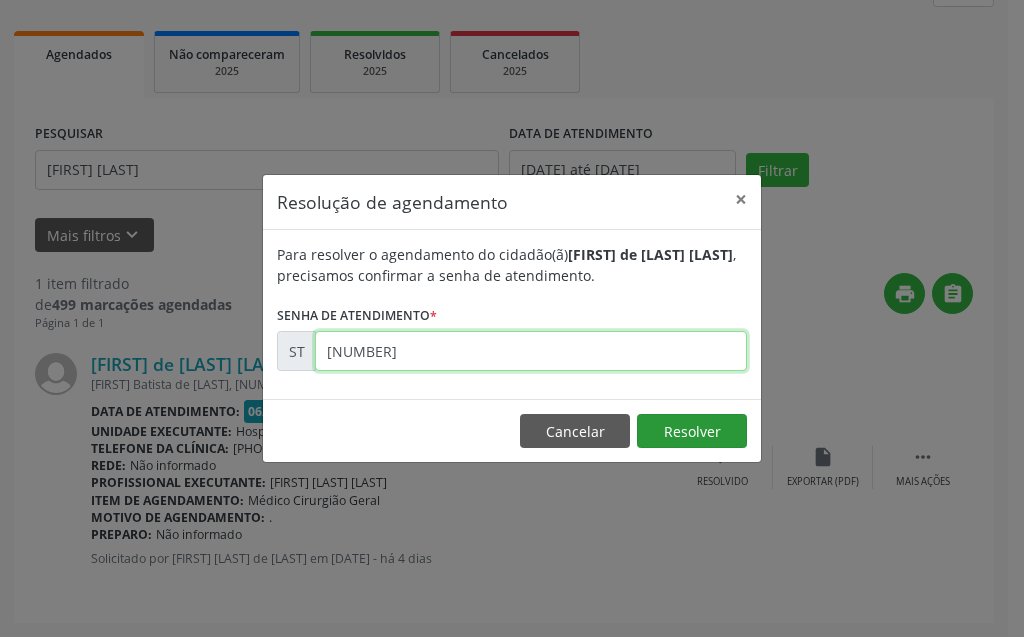 type on "[NUMBER]" 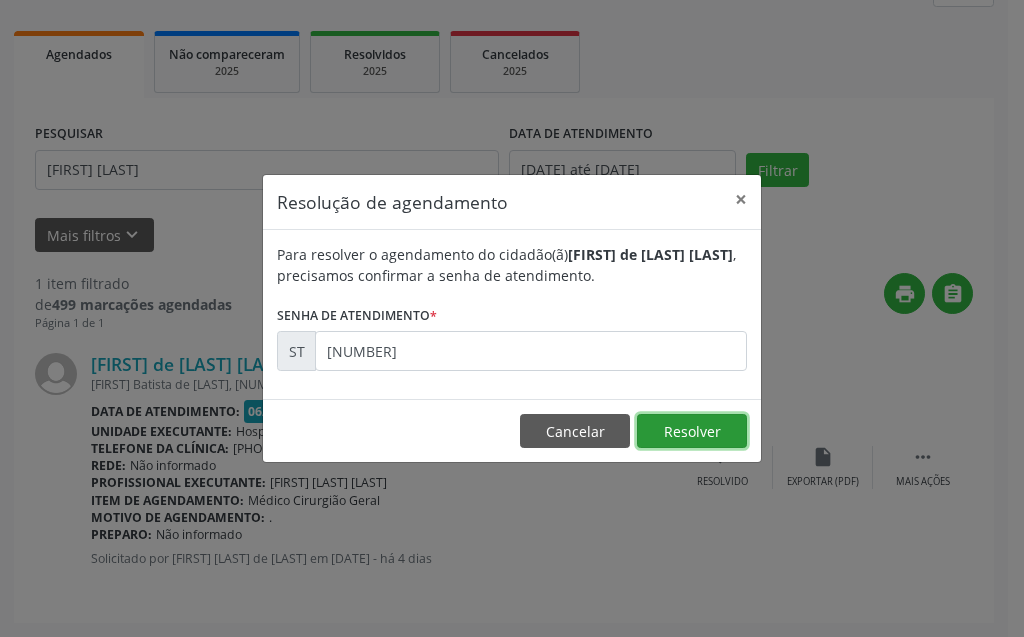 click on "Resolver" at bounding box center [692, 431] 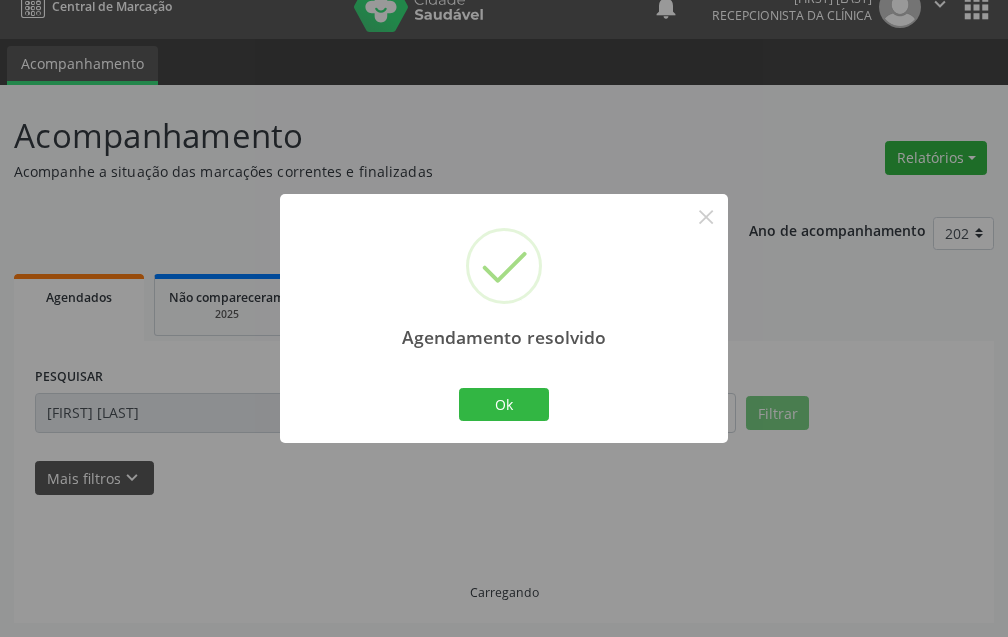 scroll, scrollTop: 46, scrollLeft: 0, axis: vertical 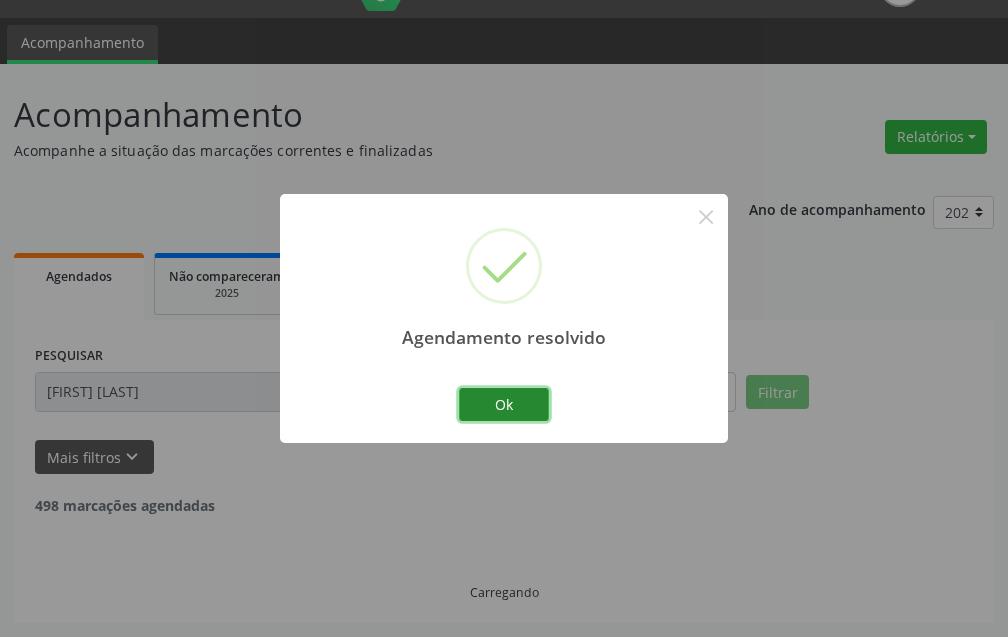 click on "Ok" at bounding box center [504, 405] 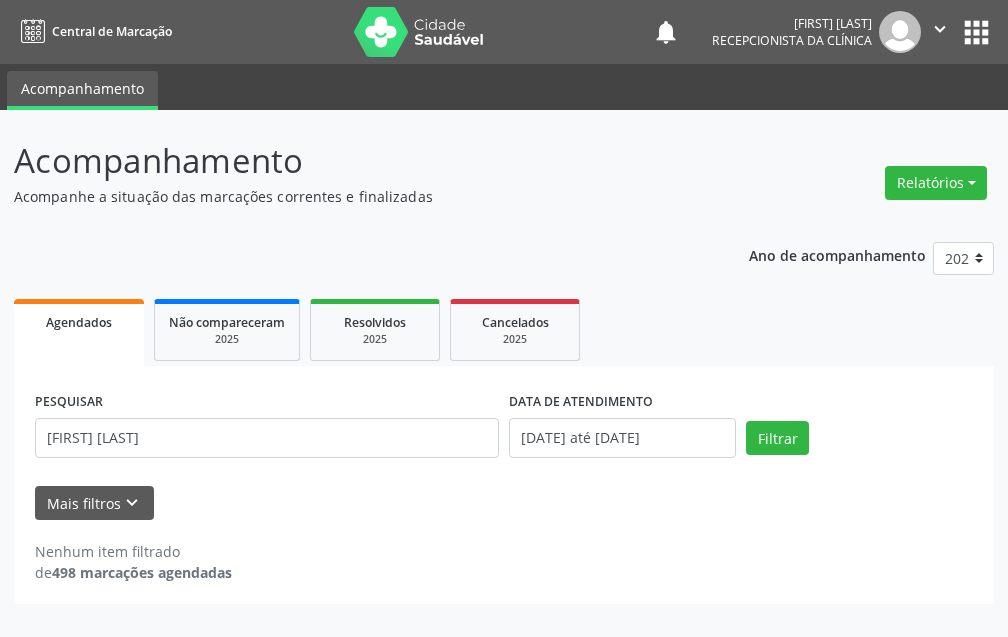scroll, scrollTop: 0, scrollLeft: 0, axis: both 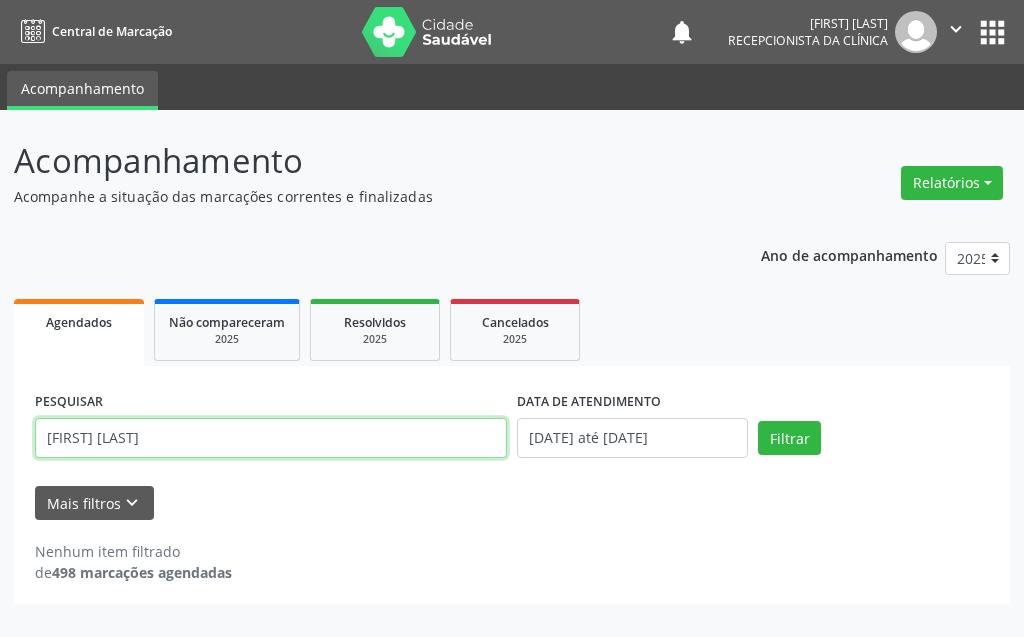 drag, startPoint x: 222, startPoint y: 437, endPoint x: 0, endPoint y: 456, distance: 222.81158 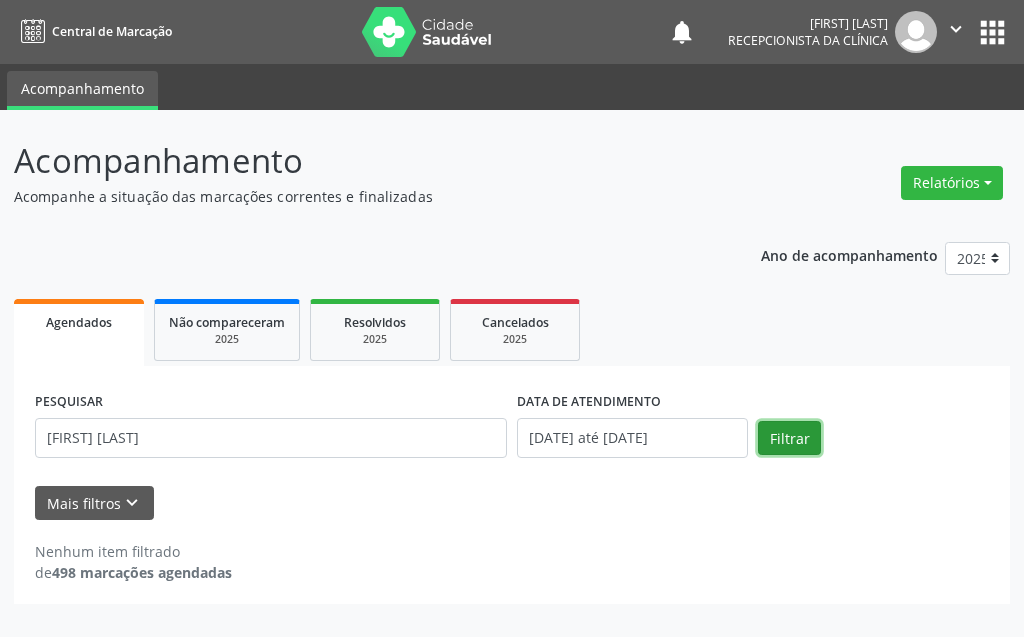 click on "Filtrar" at bounding box center [789, 438] 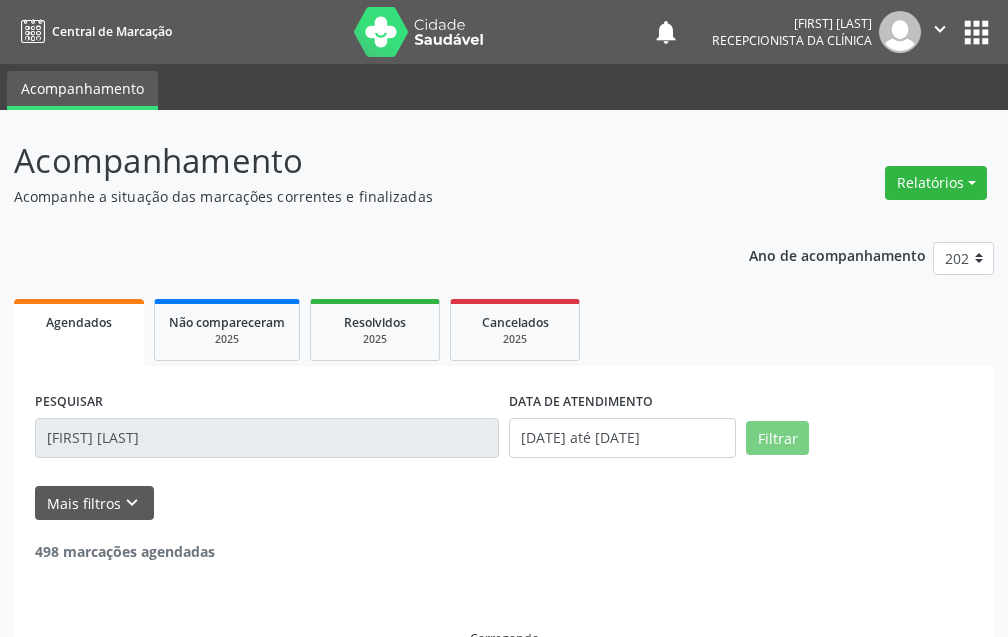 scroll, scrollTop: 0, scrollLeft: 0, axis: both 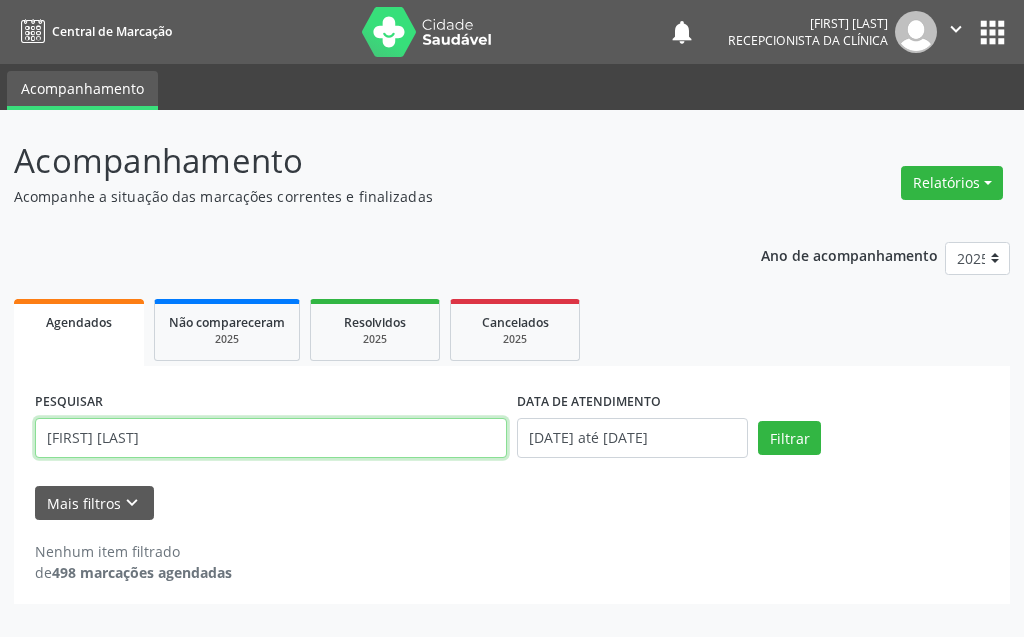 drag, startPoint x: 239, startPoint y: 432, endPoint x: 0, endPoint y: 455, distance: 240.10414 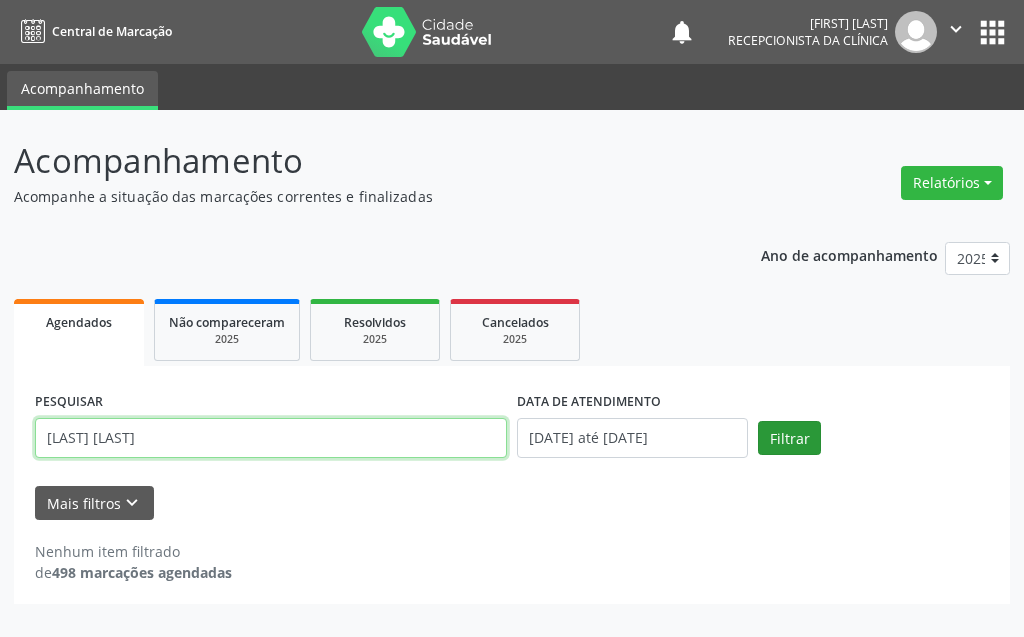 type on "[LAST] [LAST]" 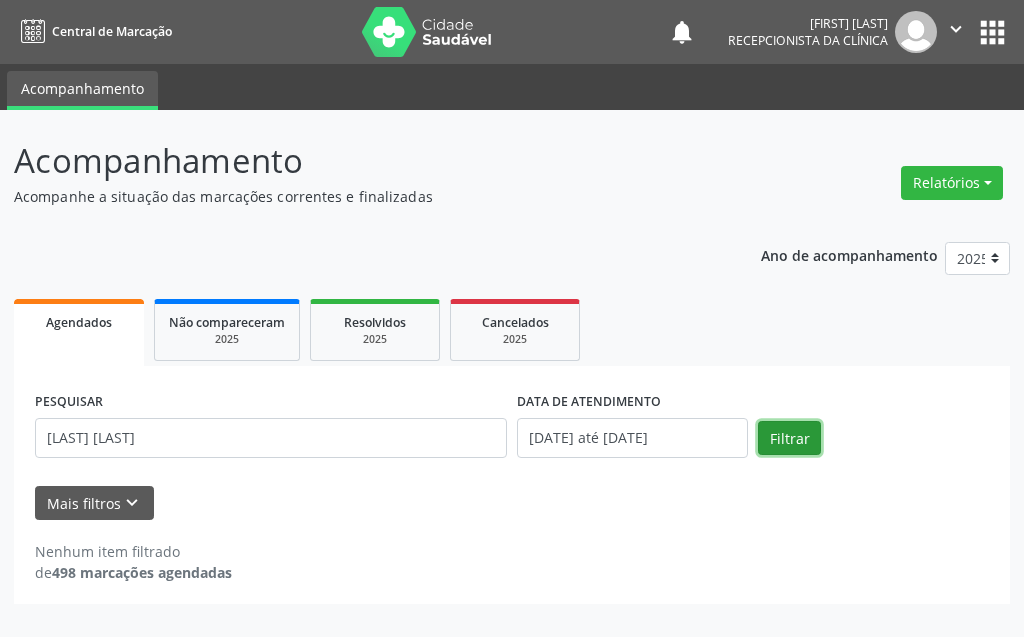 click on "Filtrar" at bounding box center [789, 438] 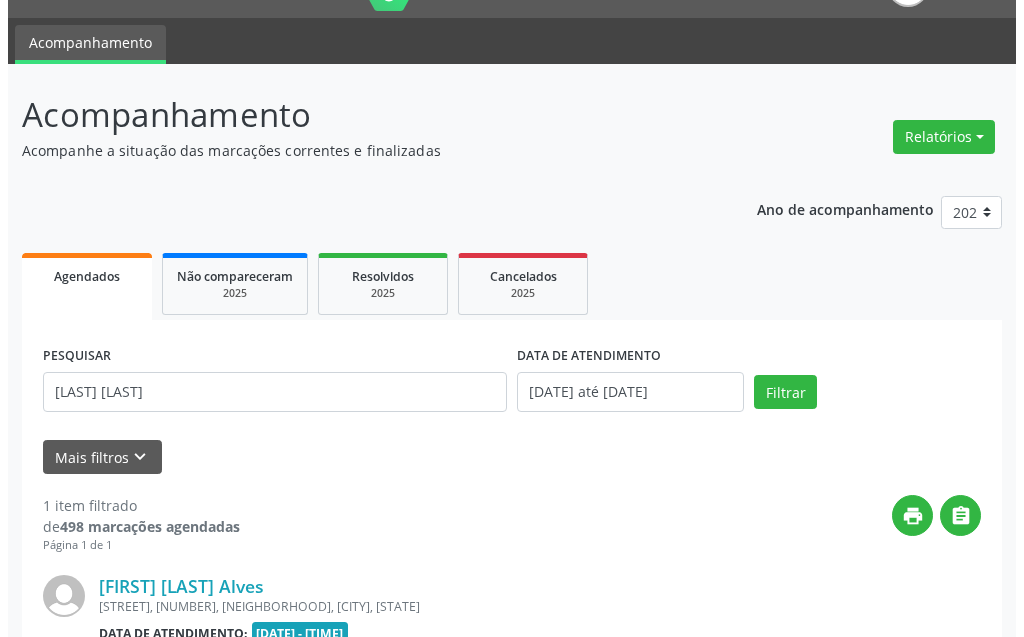 scroll, scrollTop: 268, scrollLeft: 0, axis: vertical 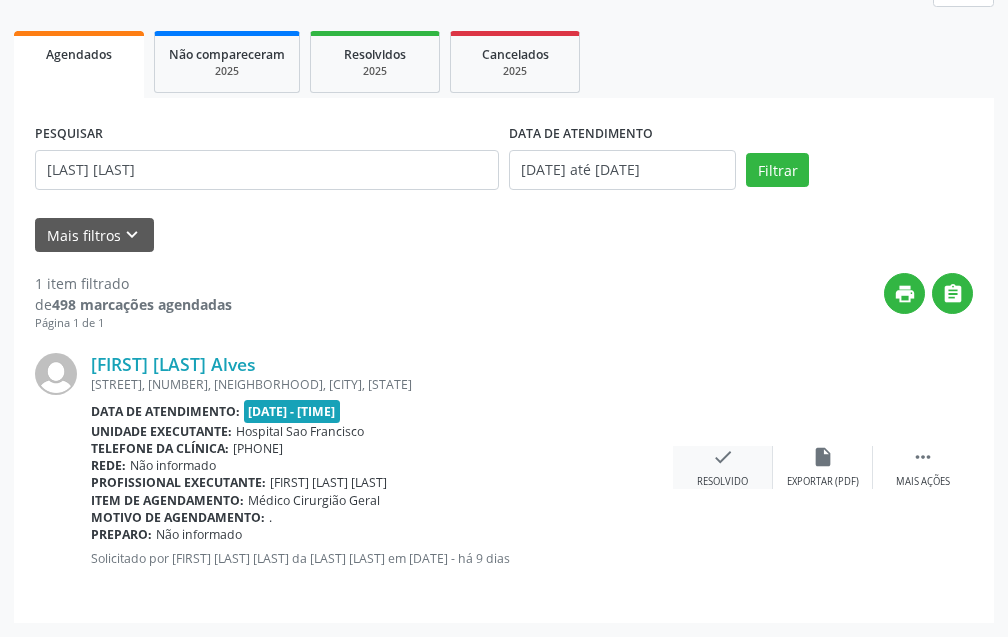 click on "check
Resolvido" at bounding box center (723, 467) 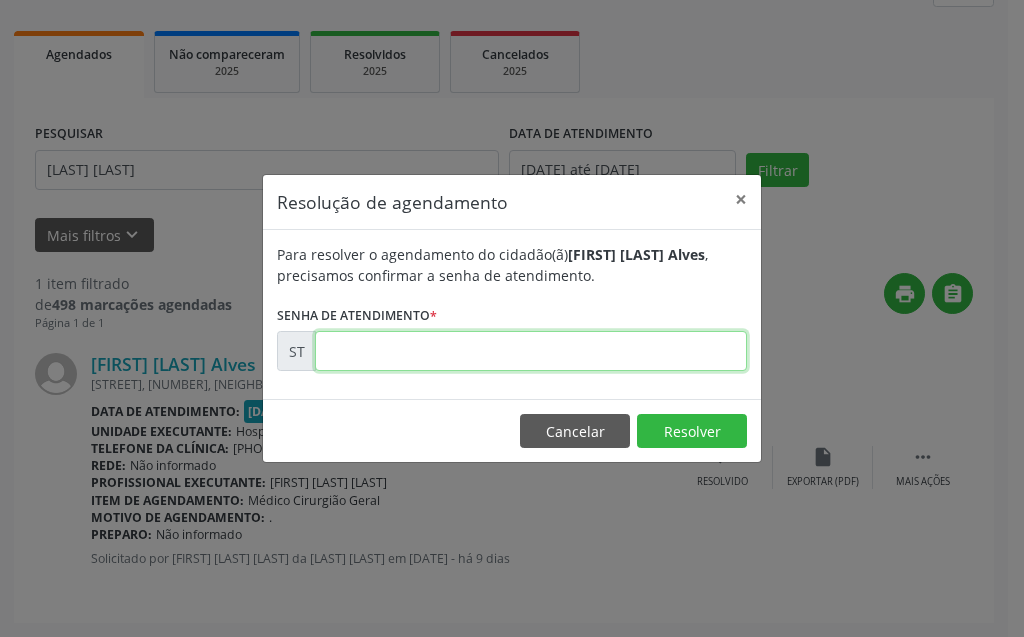 click at bounding box center [531, 351] 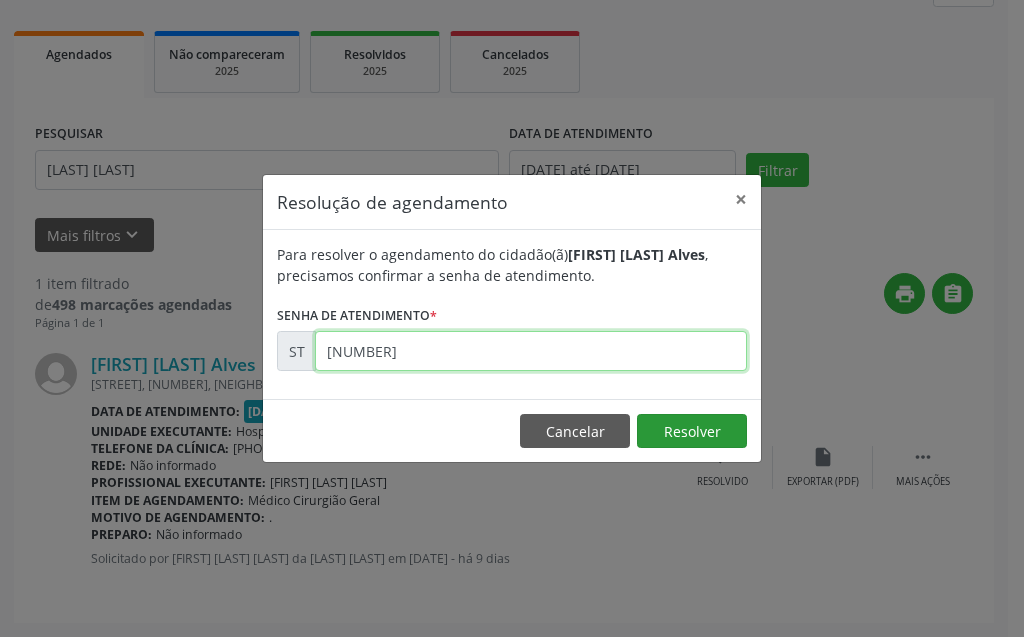 type on "[NUMBER]" 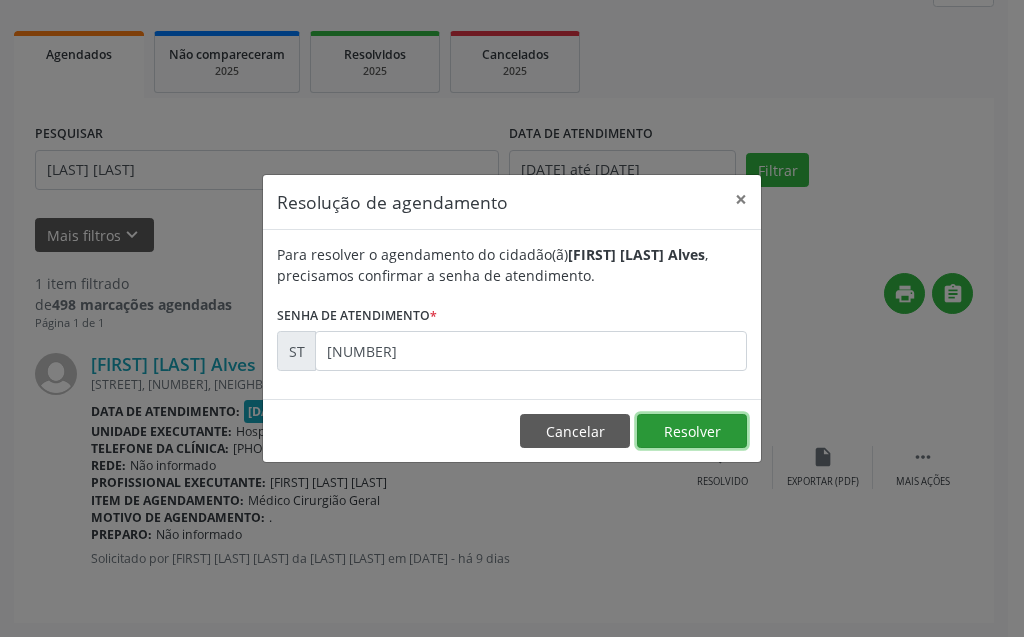 click on "Resolver" at bounding box center (692, 431) 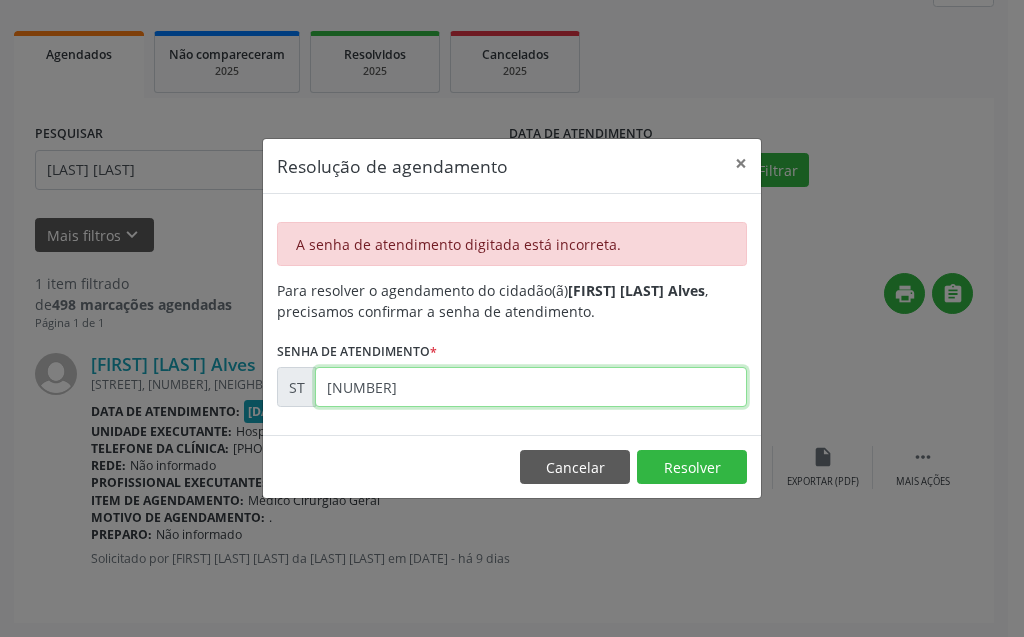 click on "[NUMBER]" at bounding box center (531, 387) 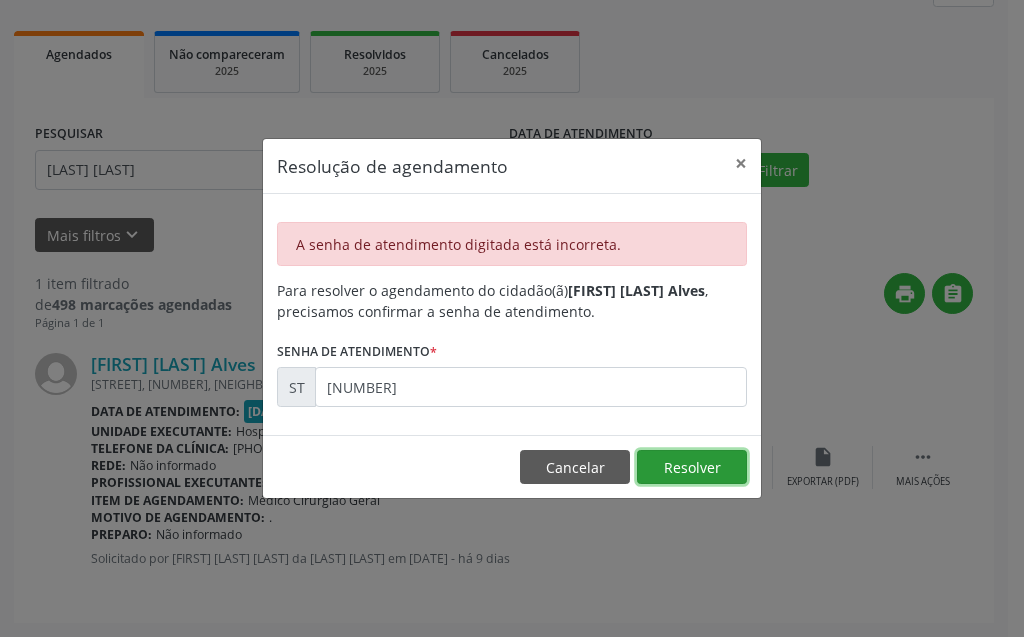 click on "Resolver" at bounding box center [692, 467] 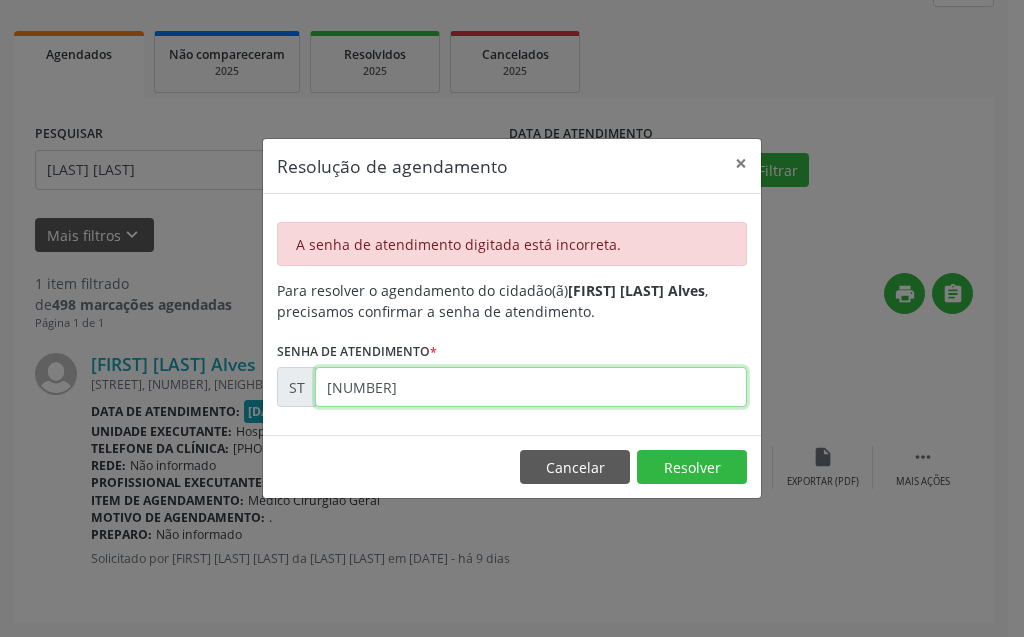 click on "[NUMBER]" at bounding box center (531, 387) 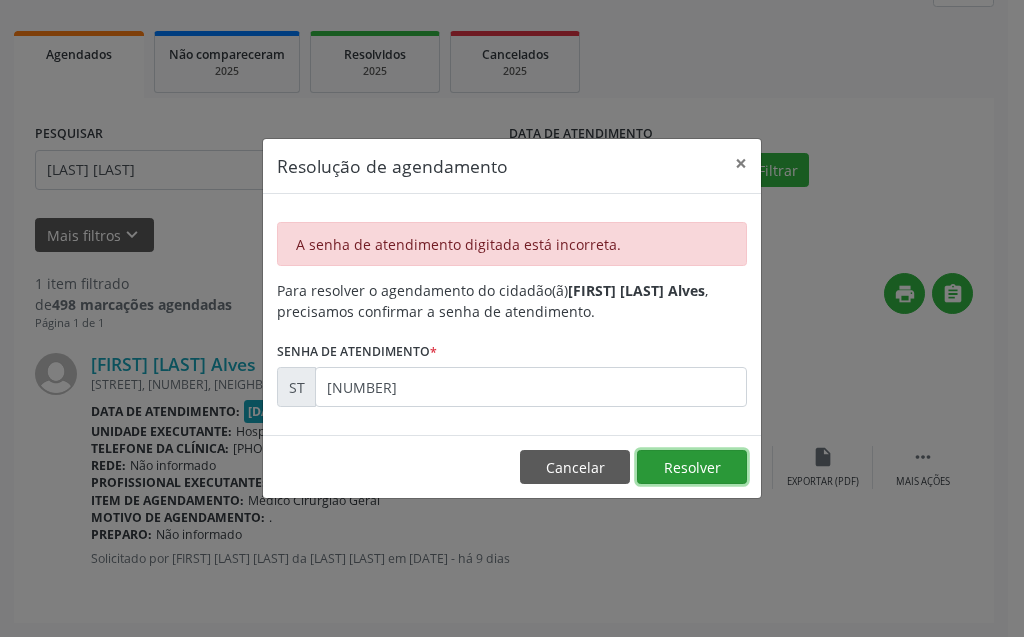 click on "Resolver" at bounding box center [692, 467] 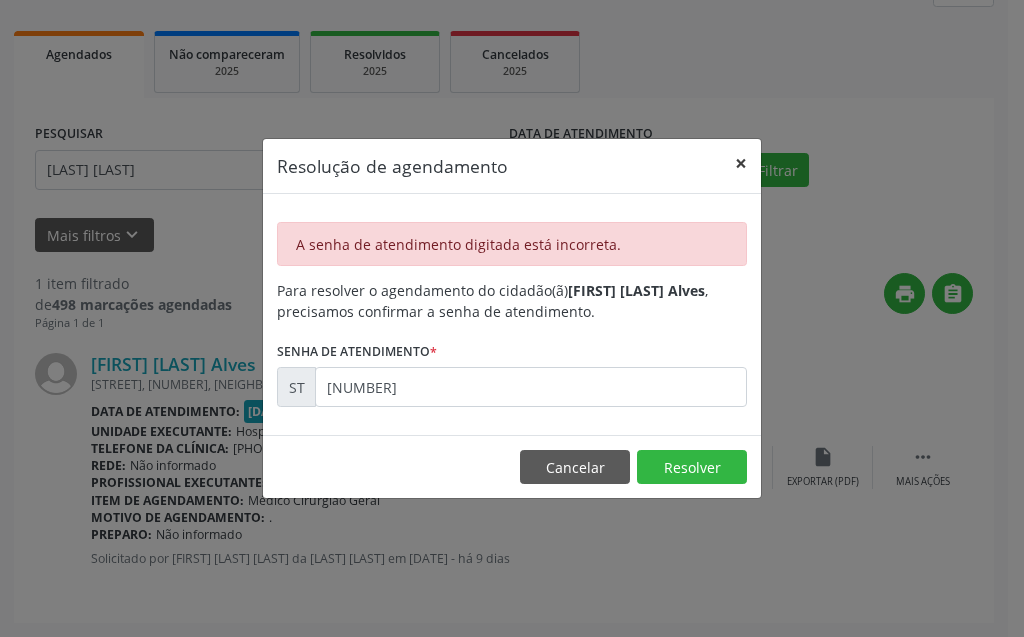 click on "×" at bounding box center [741, 163] 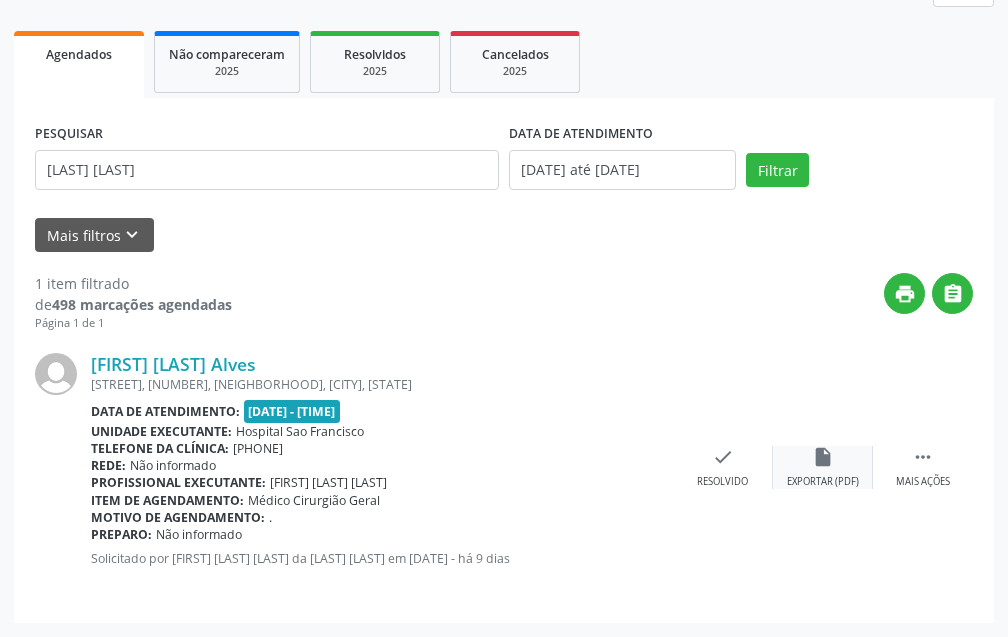 click on "insert_drive_file
Exportar (PDF)" at bounding box center [823, 467] 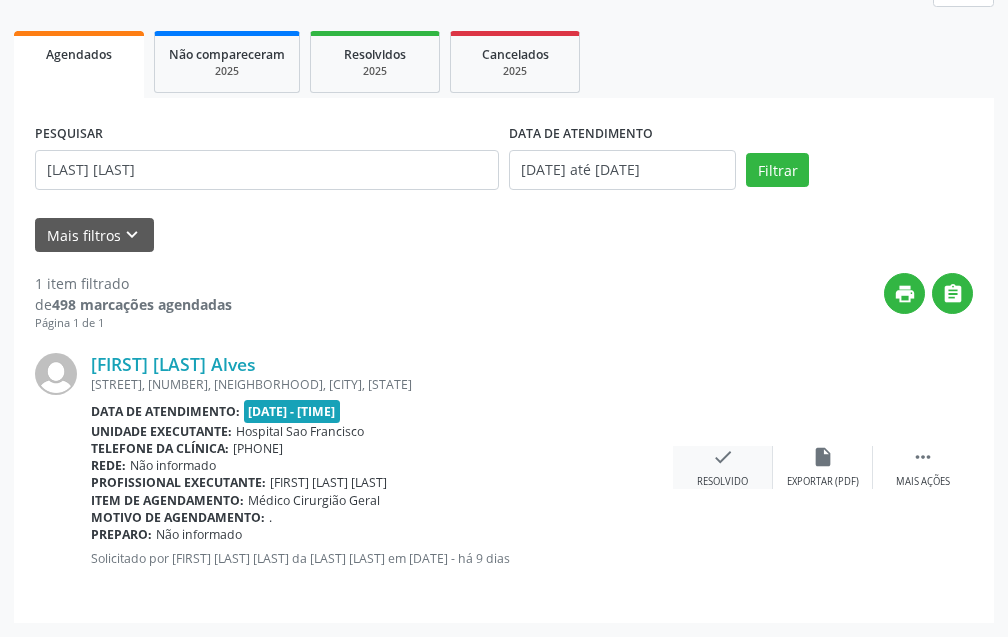 click on "Resolvido" at bounding box center (722, 482) 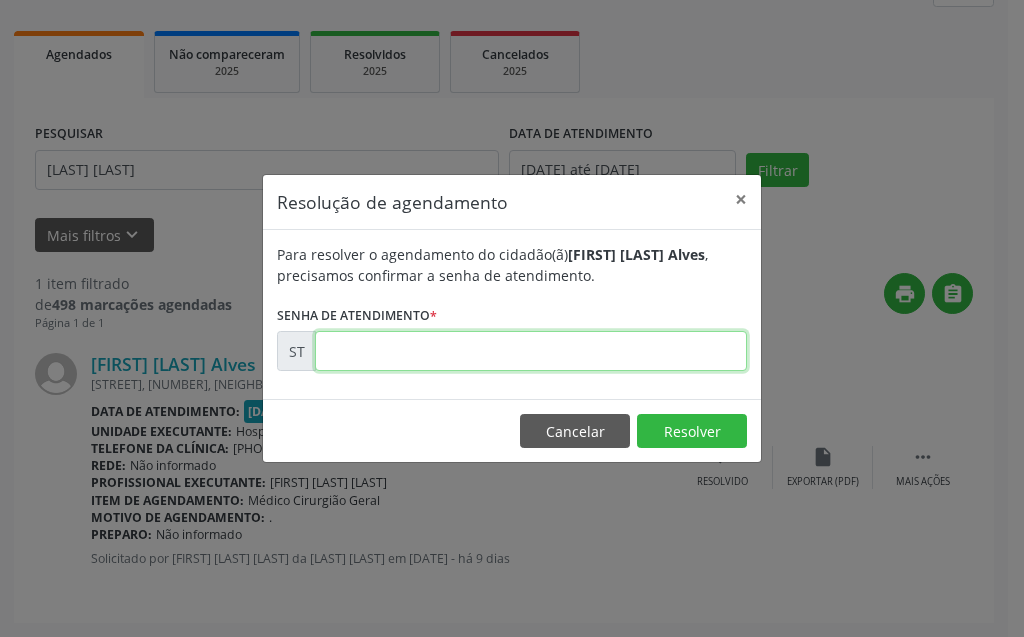 paste on "00011145" 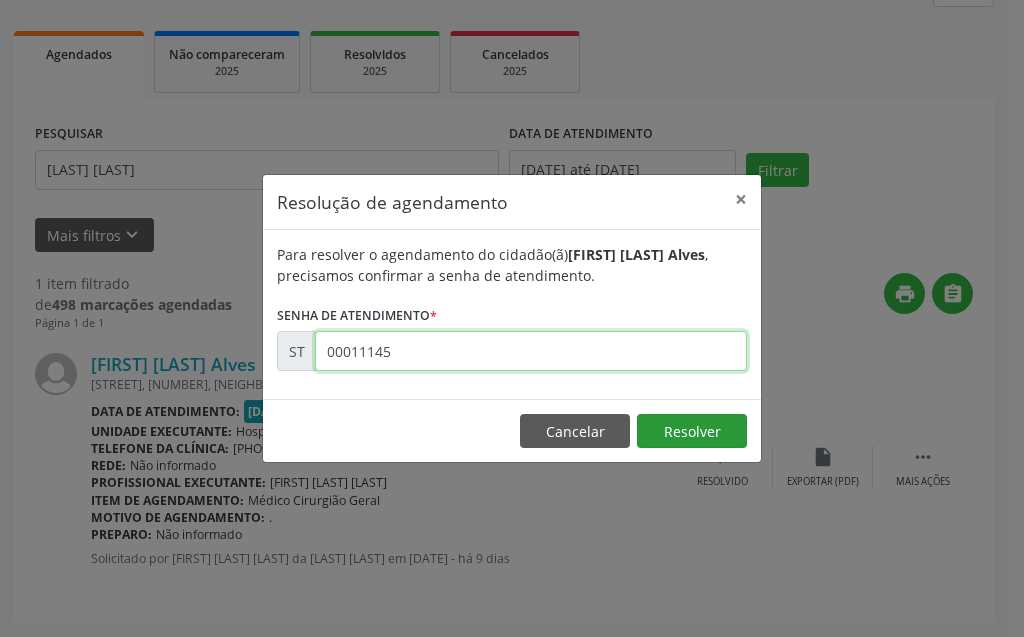 type on "00011145" 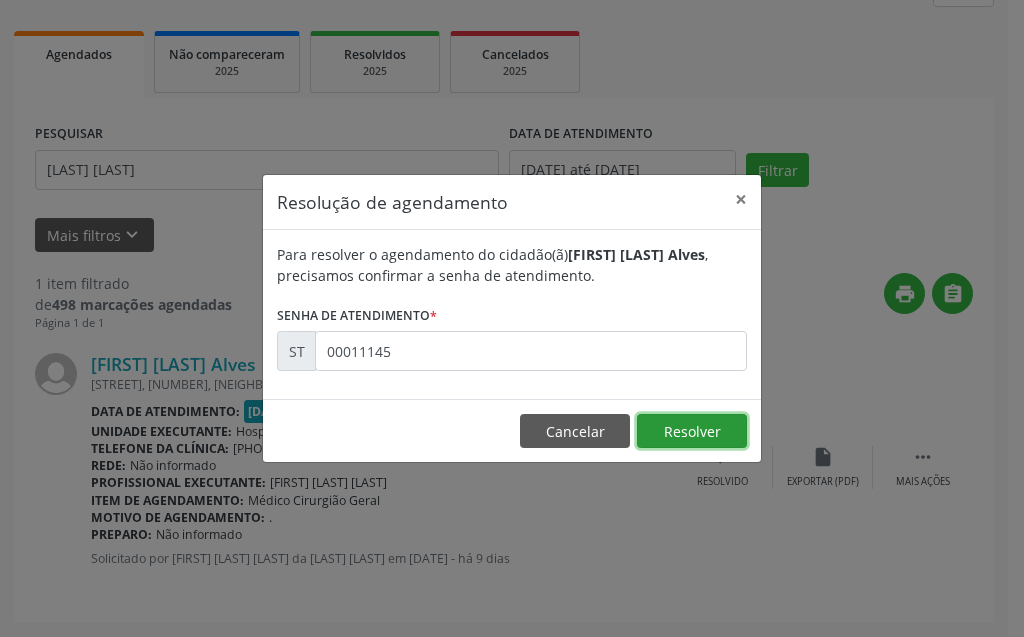 click on "Resolver" at bounding box center (692, 431) 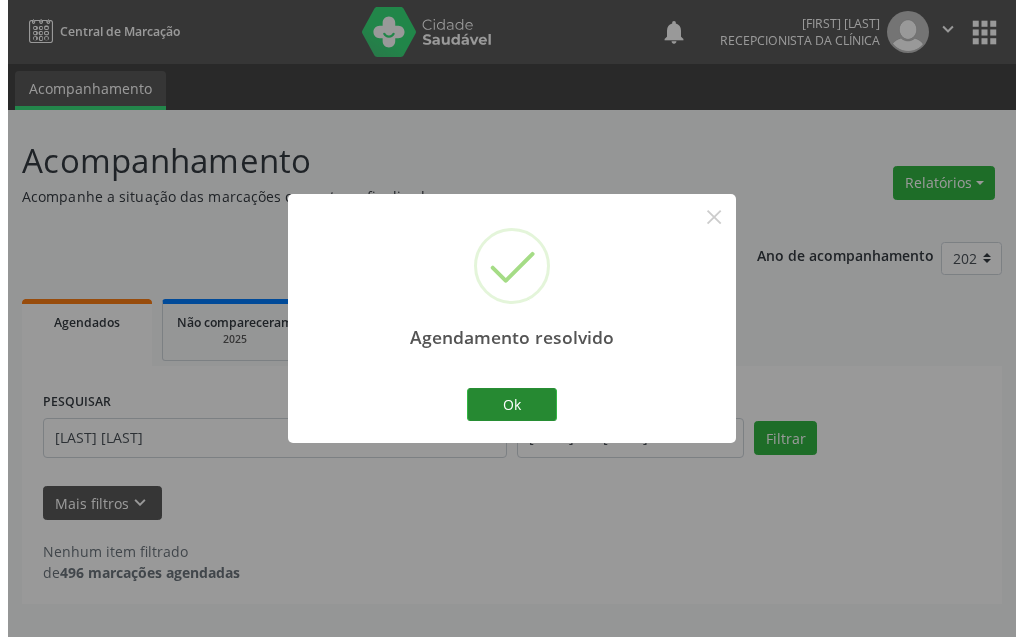 scroll, scrollTop: 0, scrollLeft: 0, axis: both 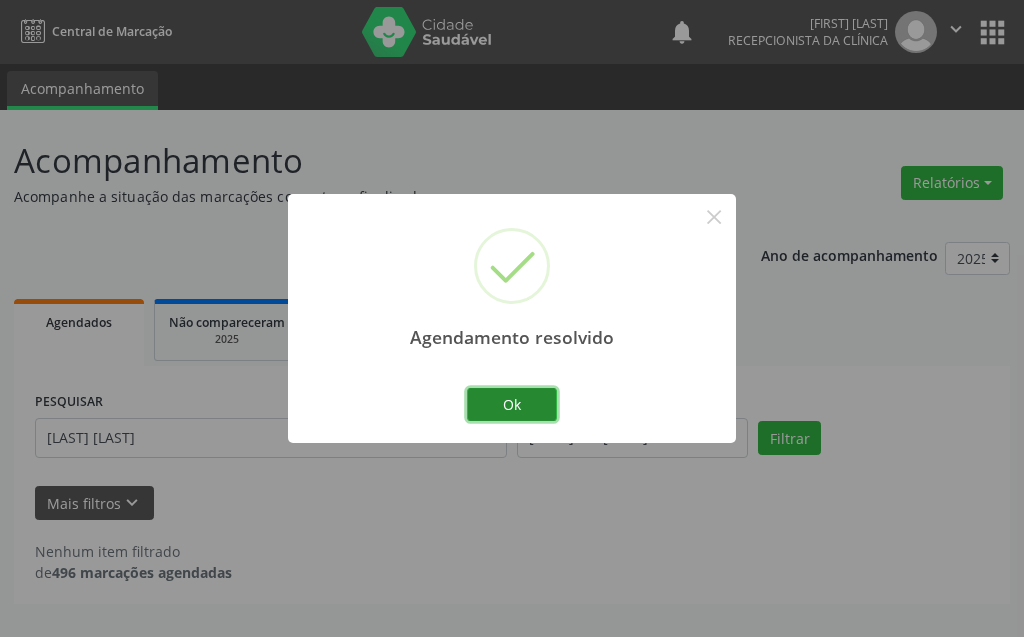click on "Ok" at bounding box center (512, 405) 